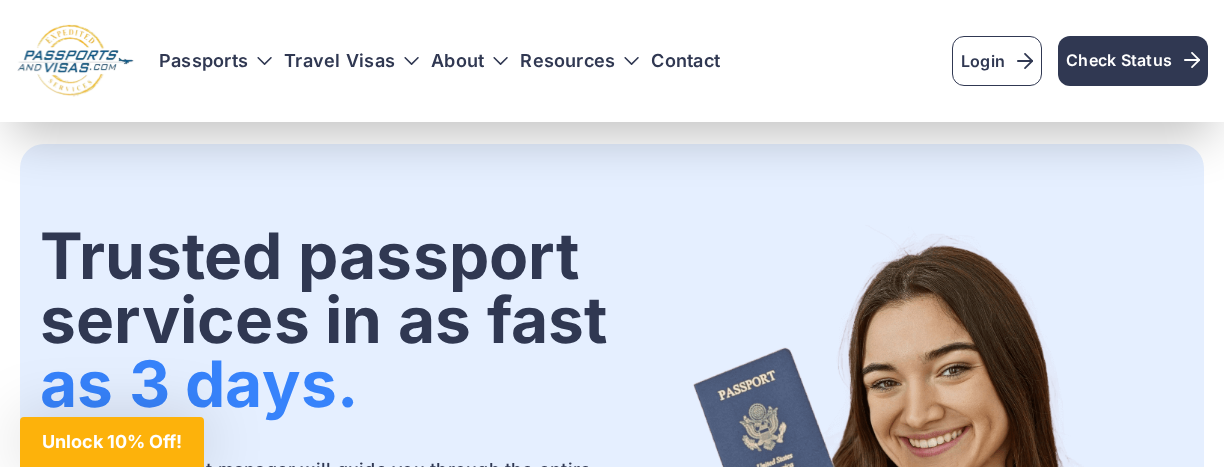 scroll, scrollTop: 1360, scrollLeft: 0, axis: vertical 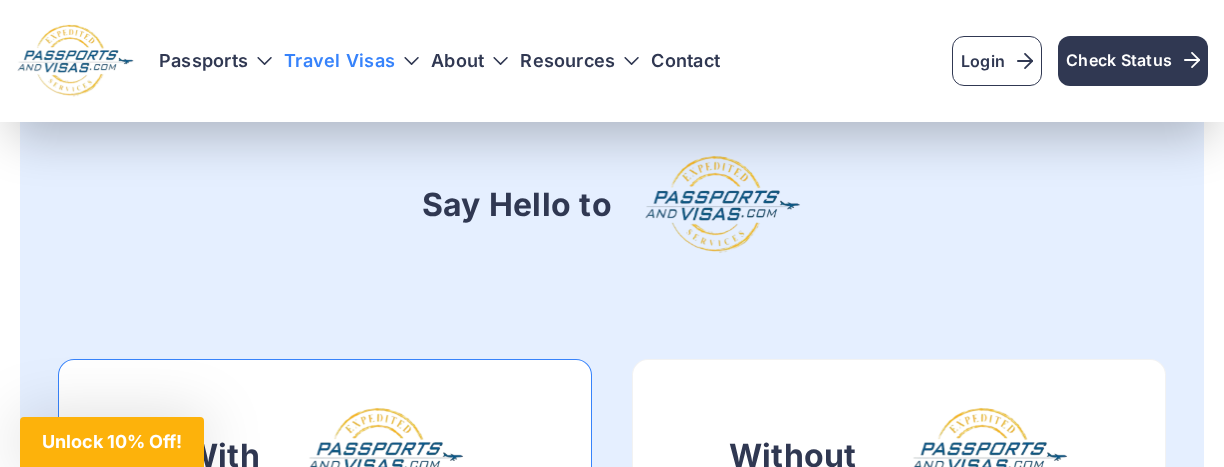 click on "Travel Visas" at bounding box center (351, 61) 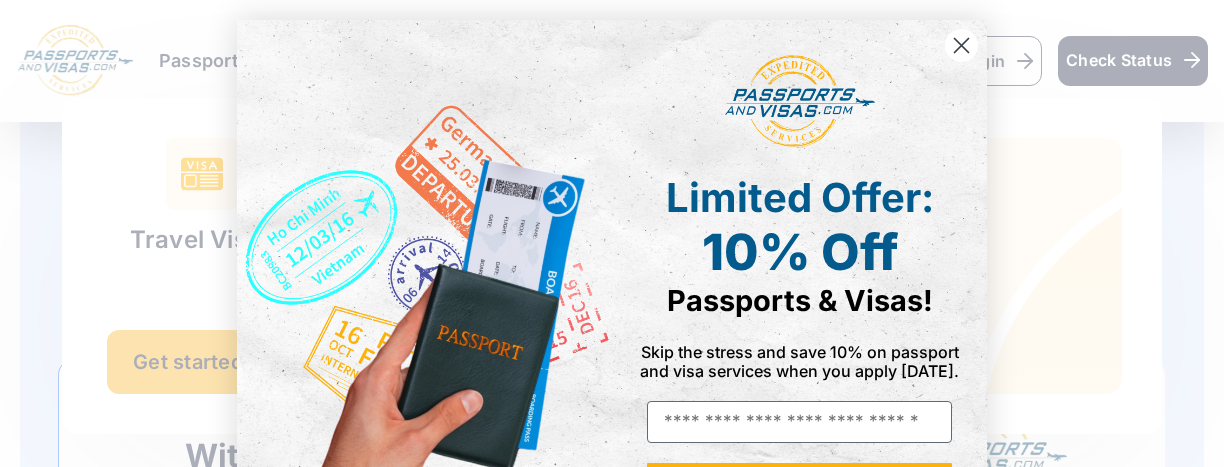 click 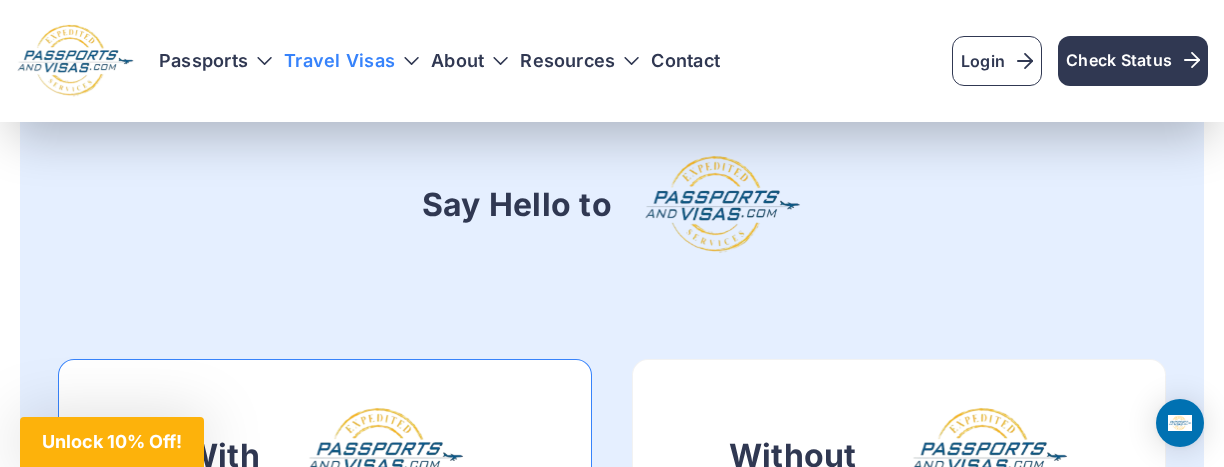 click on "Travel Visas" at bounding box center (351, 61) 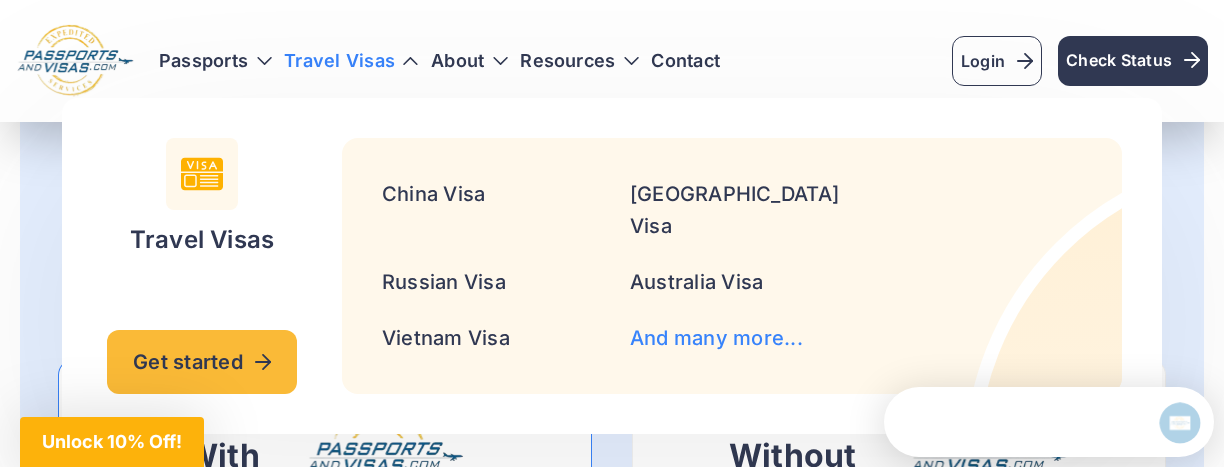 scroll, scrollTop: 0, scrollLeft: 0, axis: both 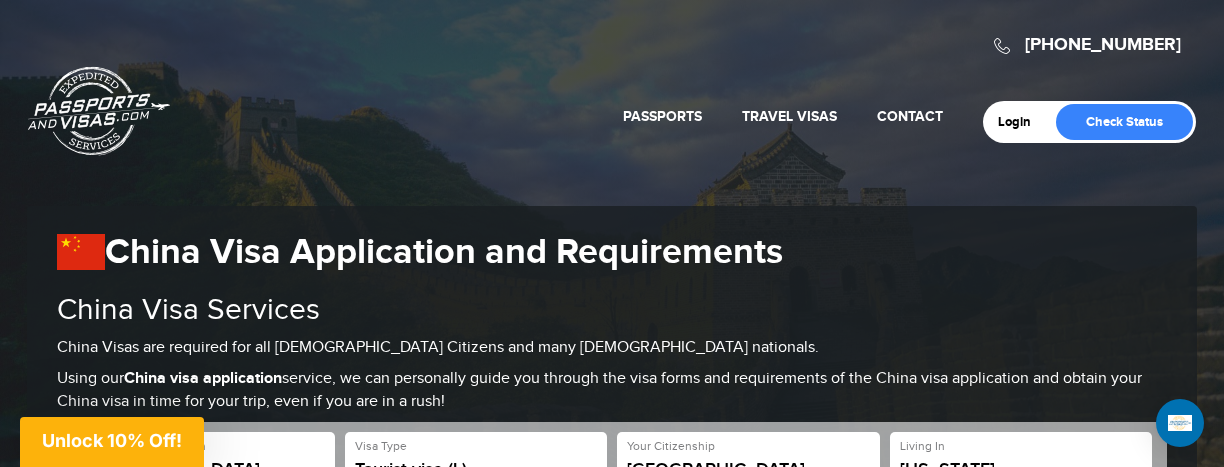 click on "China Visas are required for all US Citizens and many foreign nationals." at bounding box center (612, 348) 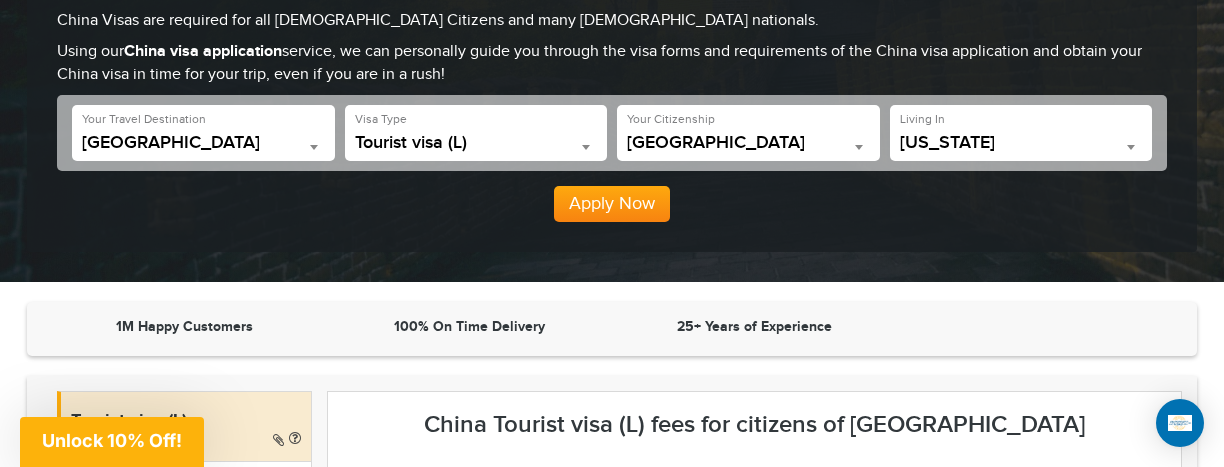 scroll, scrollTop: 360, scrollLeft: 0, axis: vertical 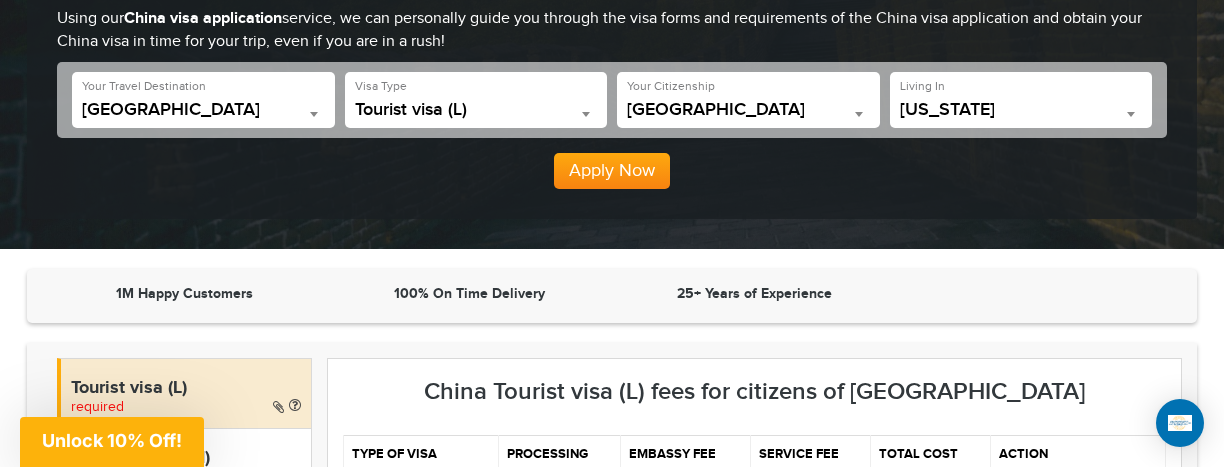 click on "**********" at bounding box center (476, 100) 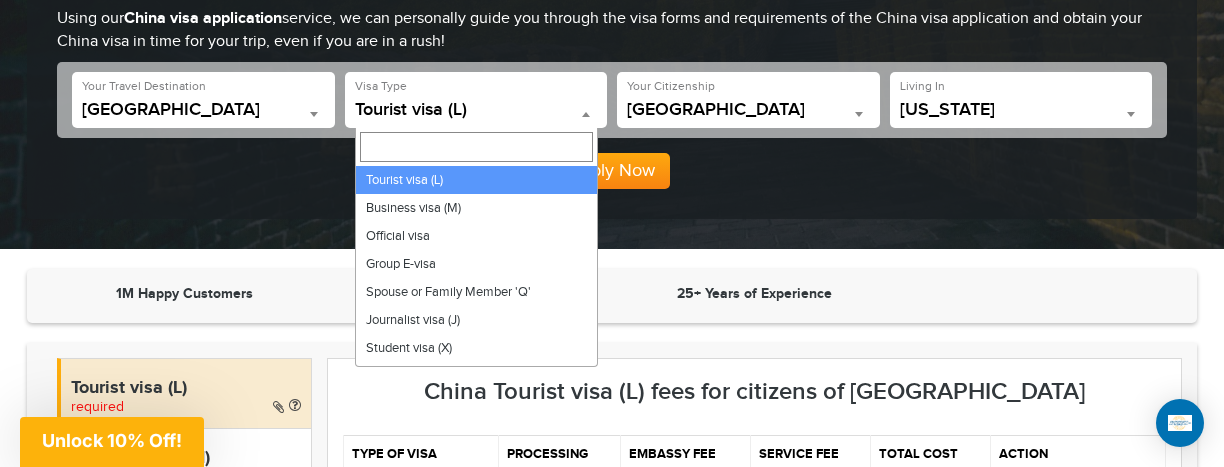 click on "1M Happy Customers
100% On Time Delivery
25+ Years of Experience
Tourist visa (L)
required
Business visa (M)
required
Official visa
required
required" at bounding box center [612, 1274] 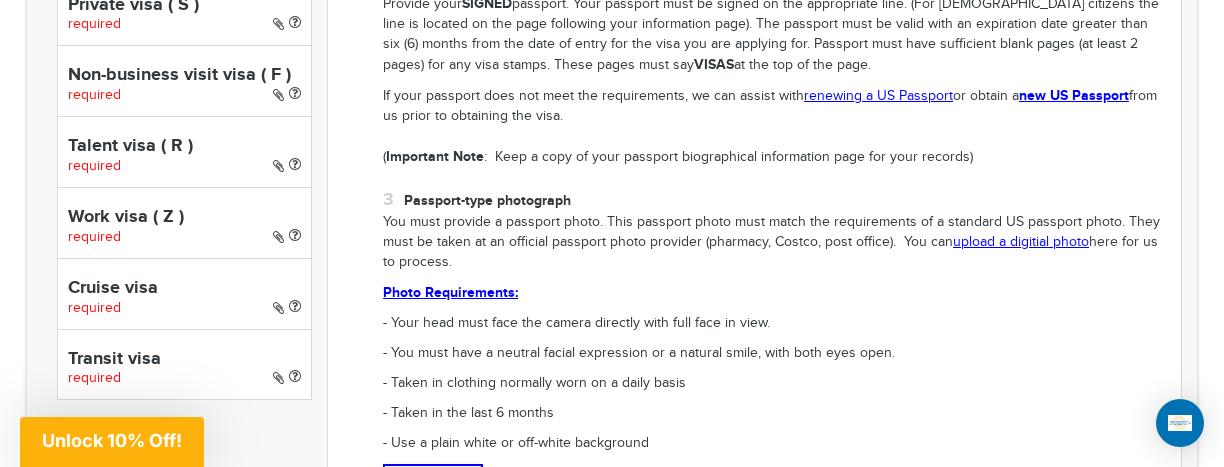 scroll, scrollTop: 1360, scrollLeft: 0, axis: vertical 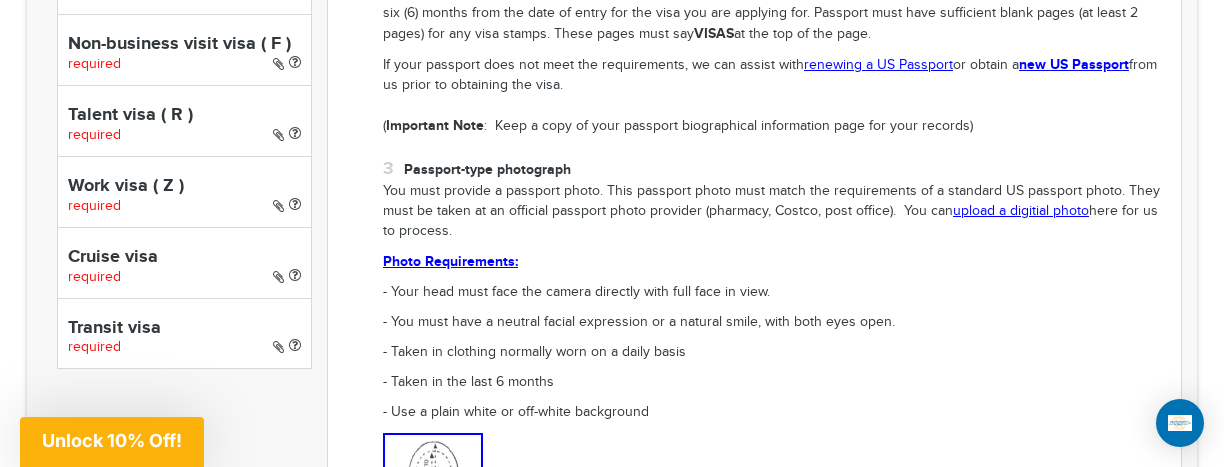 click on "Work visa ( Z )" at bounding box center [184, 187] 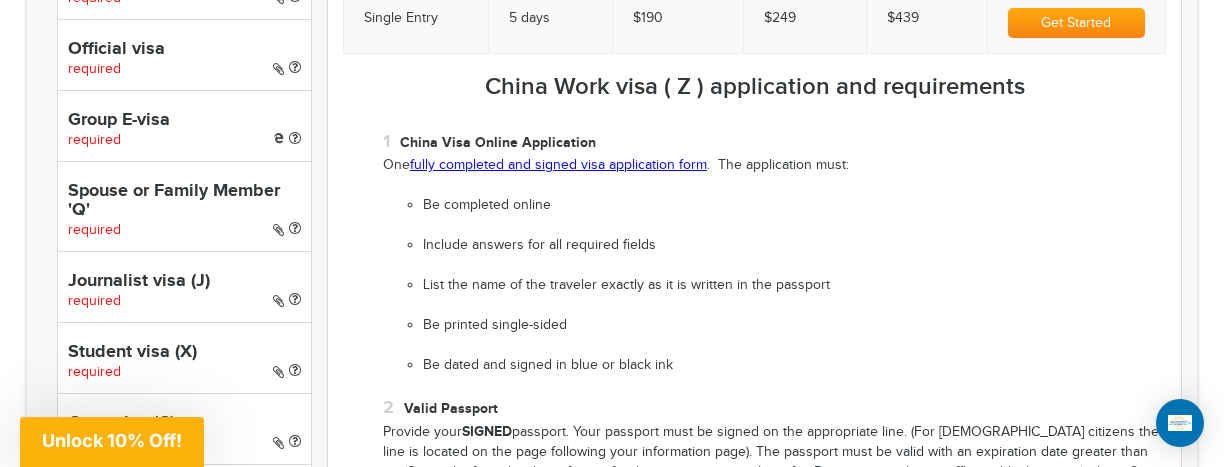scroll, scrollTop: 680, scrollLeft: 0, axis: vertical 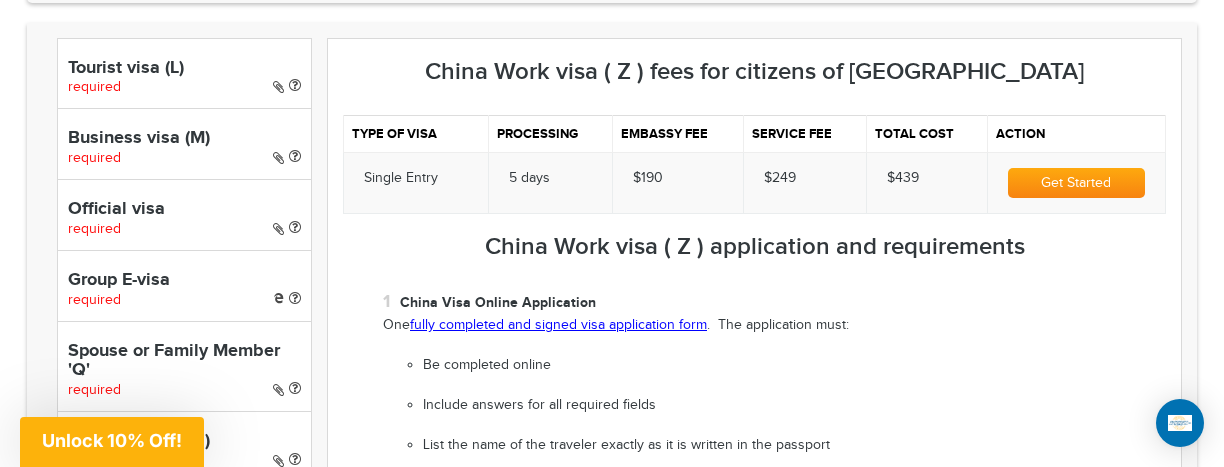 click on "China Visa Online Application  One  fully completed and signed visa application form .  The application must:
Be completed online
Include answers for all required fields
List the name of the traveler exactly as it is written in the passport
Be printed single-sided
Be dated and signed in blue or black ink" at bounding box center [774, 413] 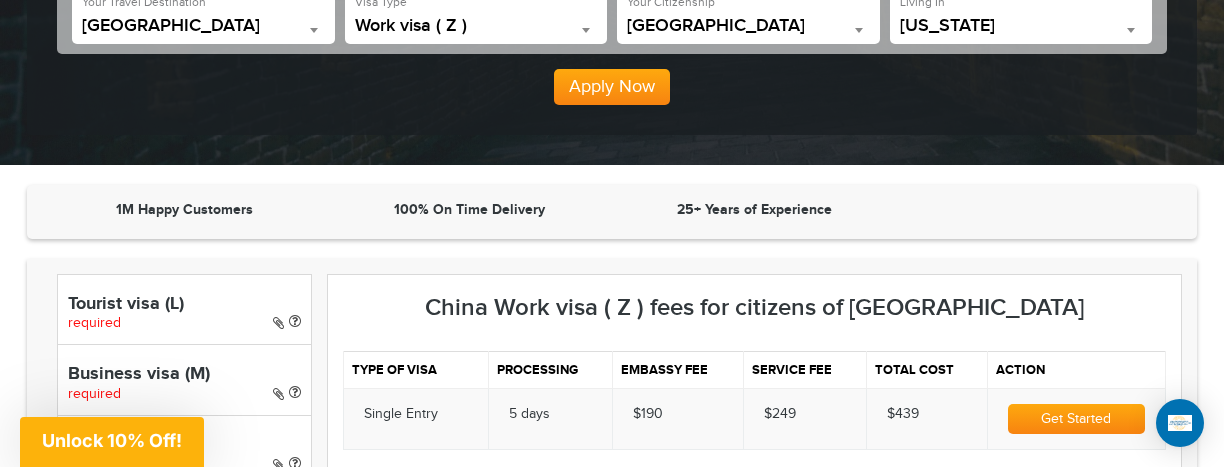 scroll, scrollTop: 440, scrollLeft: 0, axis: vertical 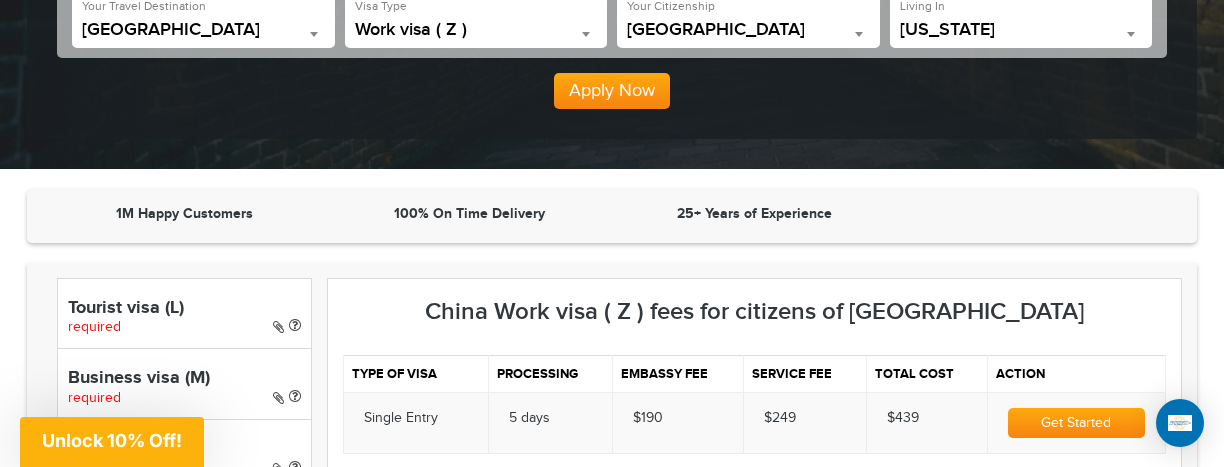 click on "Tourist visa (L)
required" at bounding box center [184, 313] 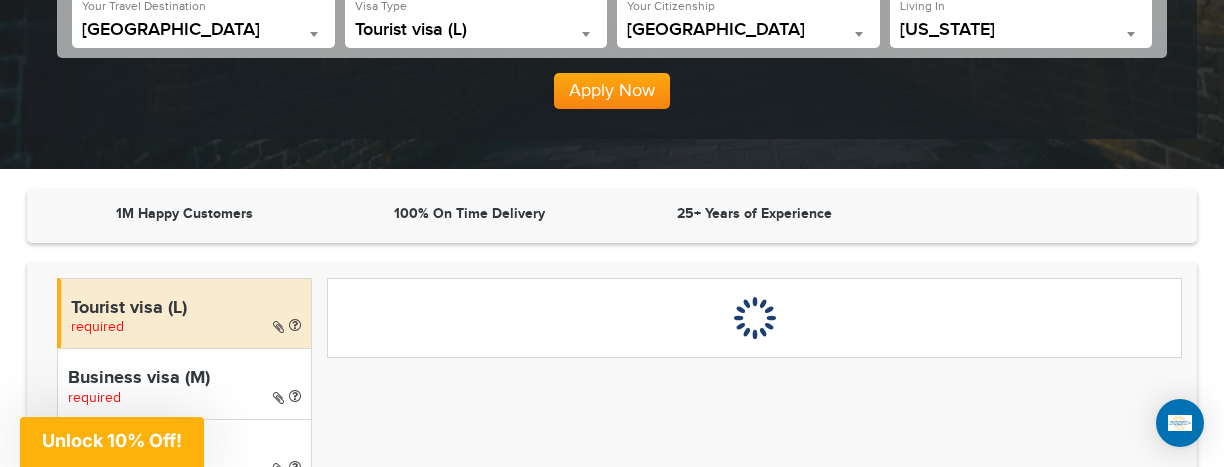 click on "Tourist visa (L)
required
Business visa (M)
required
Official visa
required
Group E-visa
required" at bounding box center [612, 784] 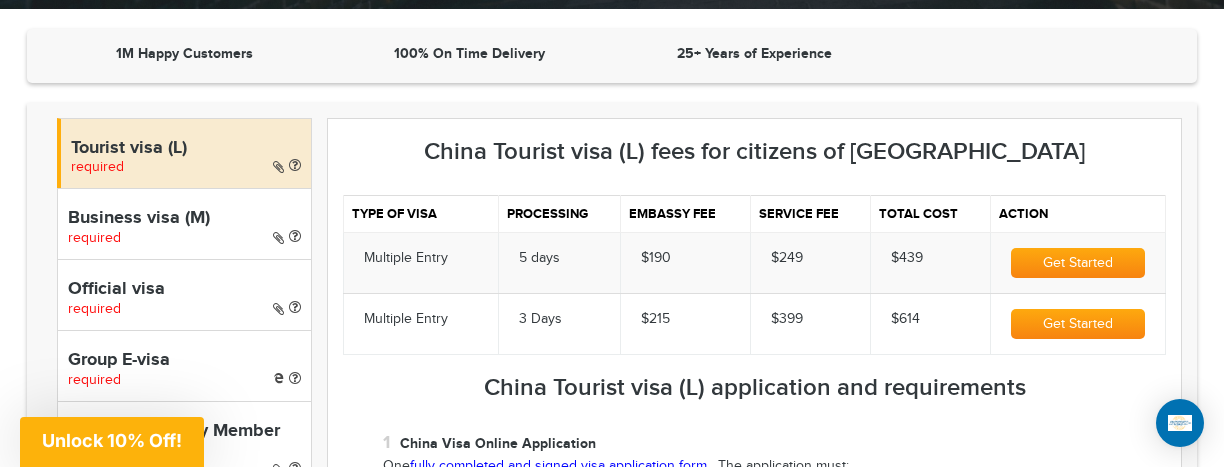 scroll, scrollTop: 640, scrollLeft: 0, axis: vertical 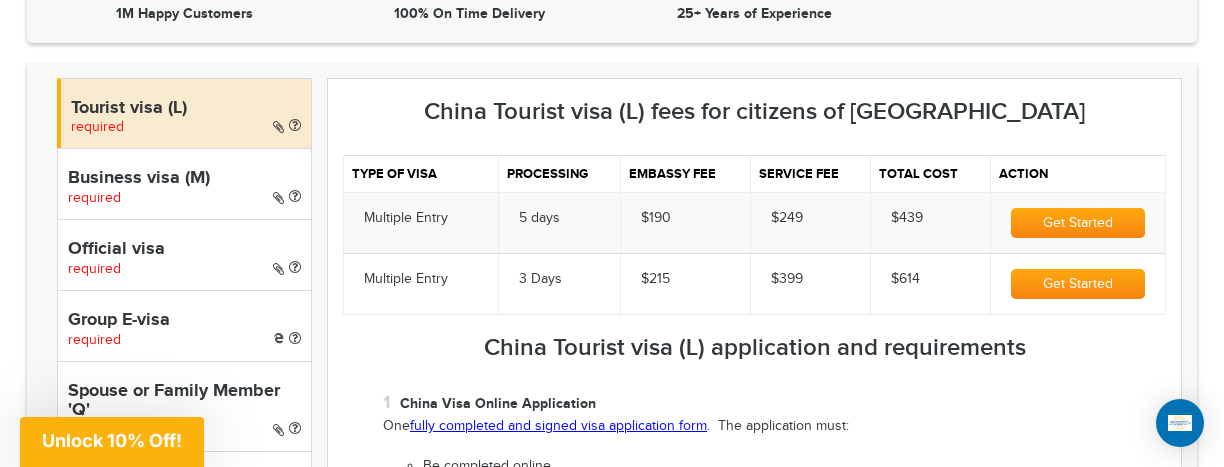 click on "Business visa (M)
required" at bounding box center [184, 183] 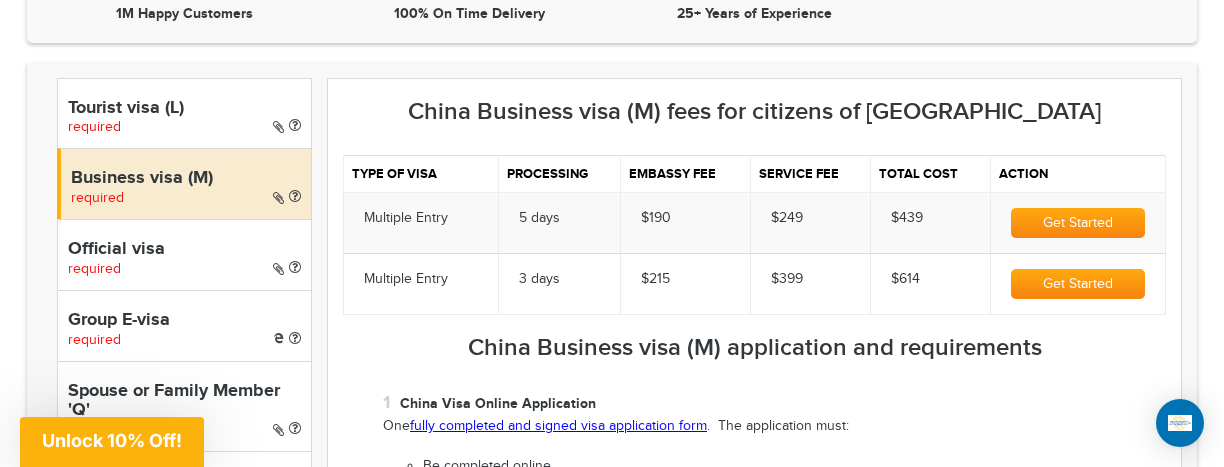 click on "Tourist visa (L)
required" at bounding box center (184, 113) 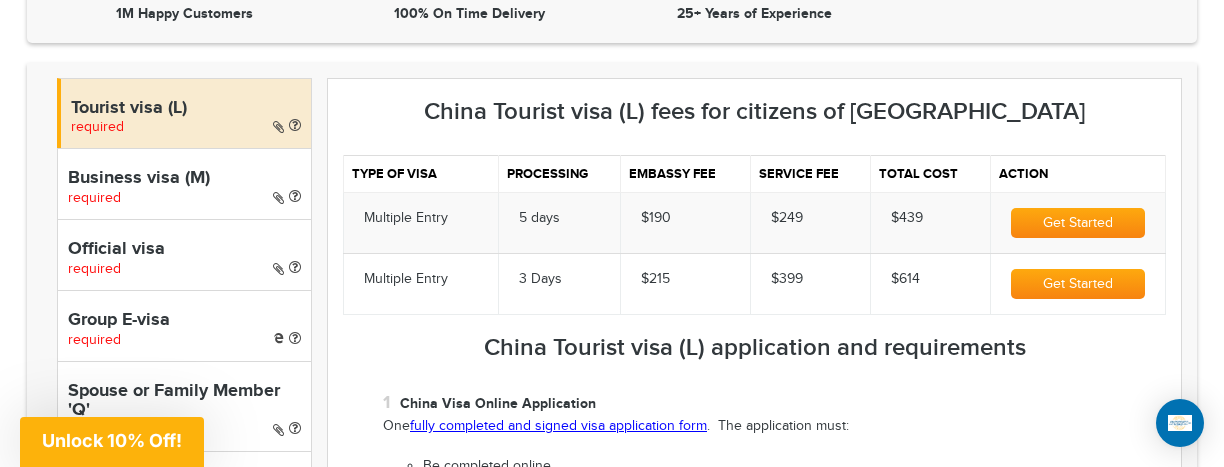 click on "Tourist visa (L)
required
Business visa (M)
required
Official visa
required
Group E-visa
required" at bounding box center (184, 584) 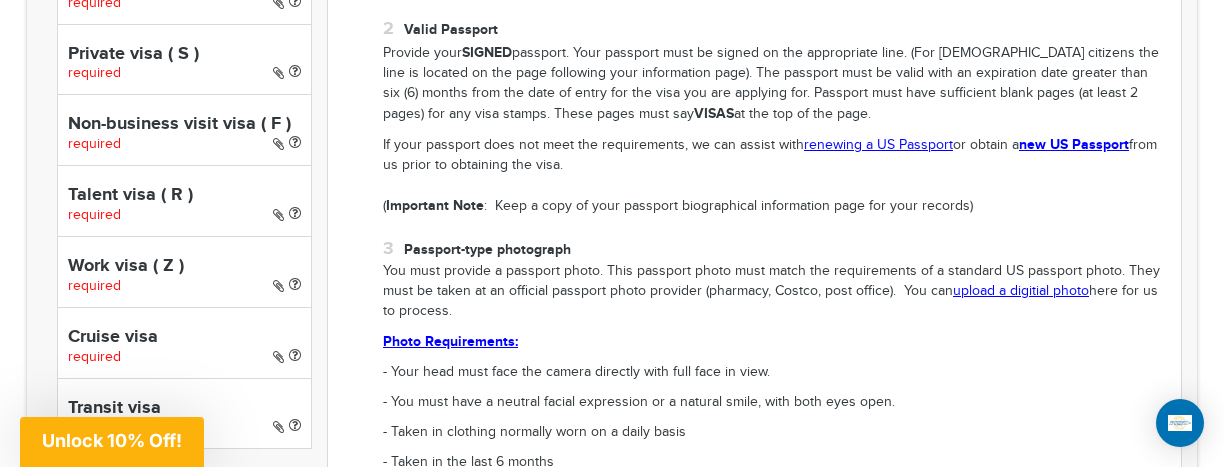 scroll, scrollTop: 1320, scrollLeft: 0, axis: vertical 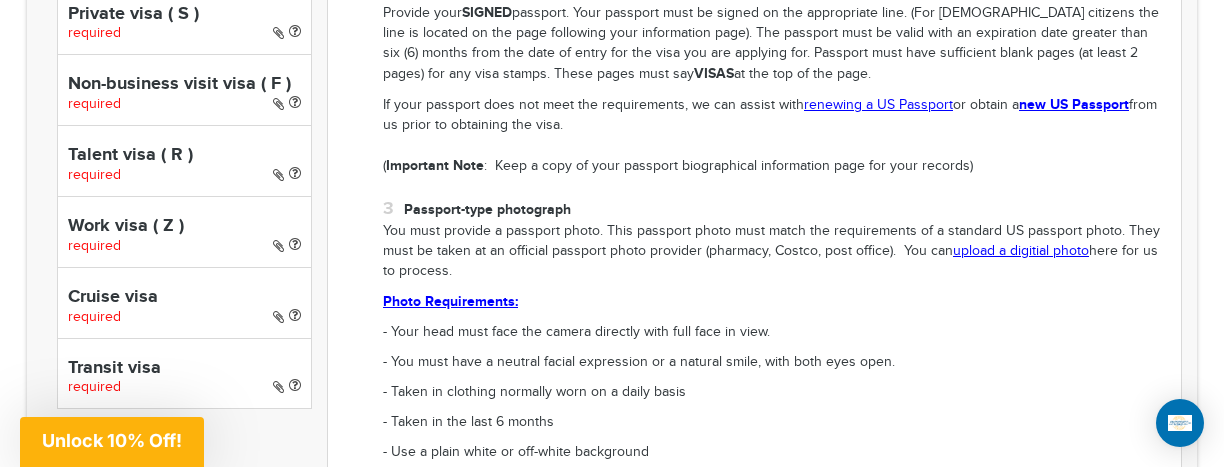 click on "Work visa ( Z )" at bounding box center [184, 227] 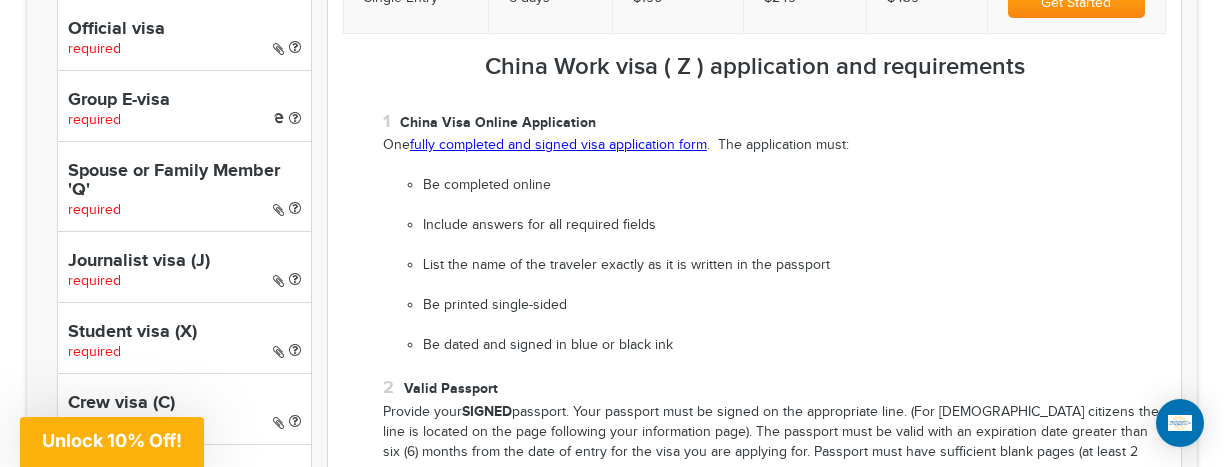 scroll, scrollTop: 800, scrollLeft: 0, axis: vertical 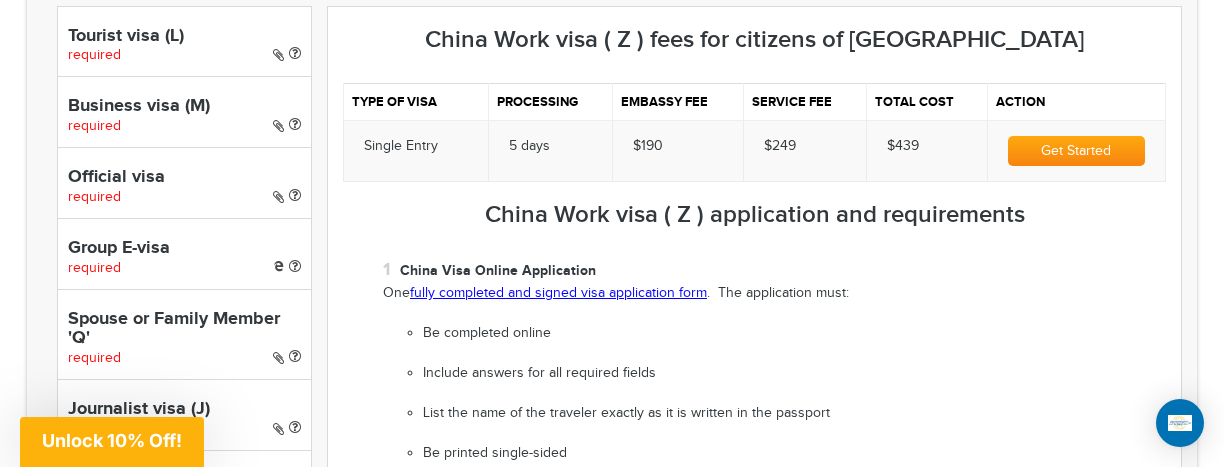 click on "Journalist visa (J)" at bounding box center (184, 410) 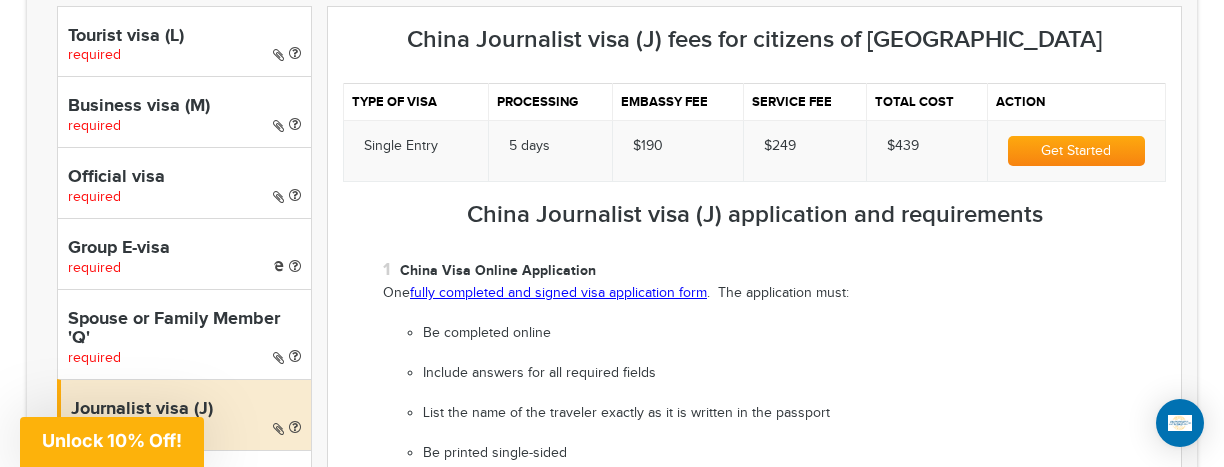 click on "Tourist visa (L)
required" at bounding box center [184, 41] 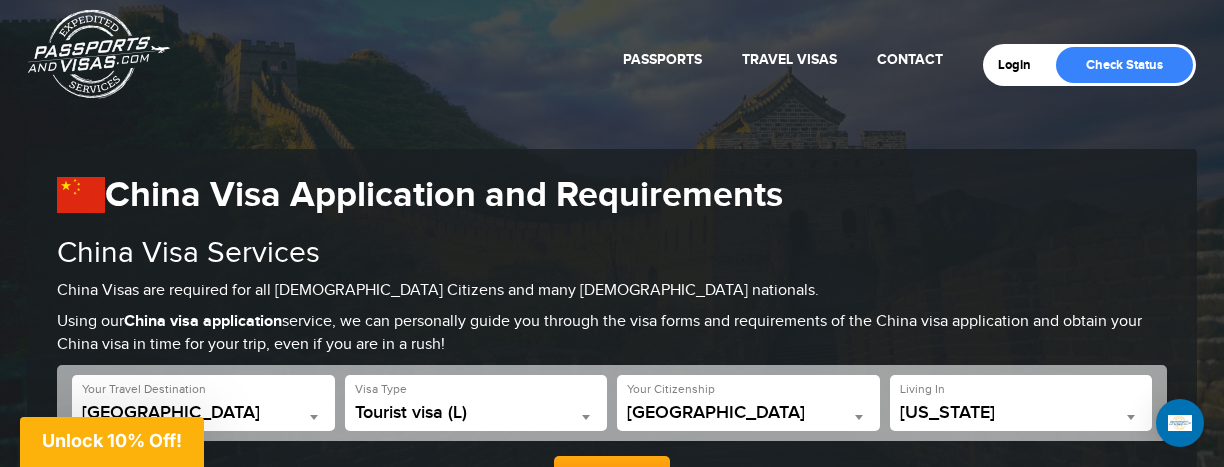 scroll, scrollTop: 66, scrollLeft: 0, axis: vertical 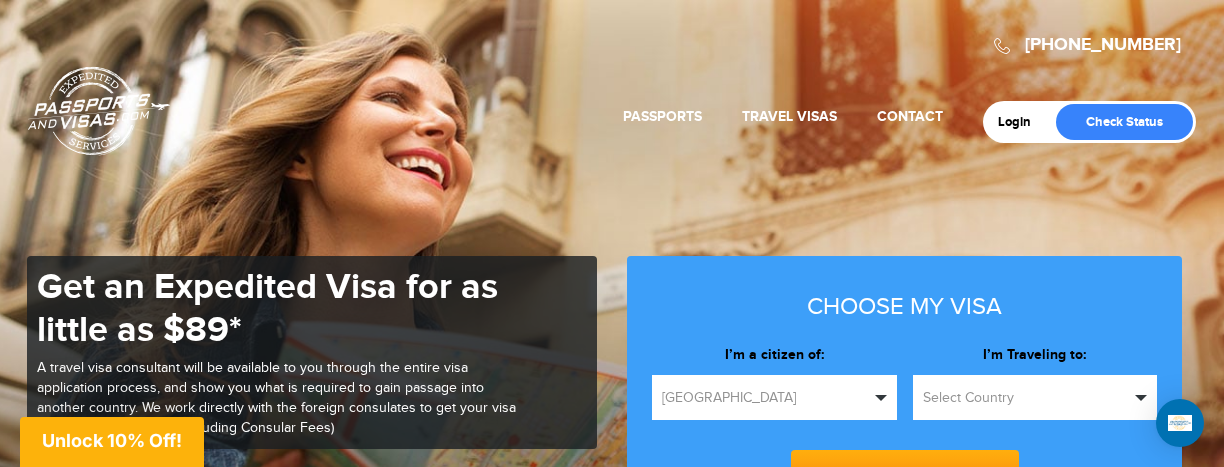 click on "**********" at bounding box center [612, 344] 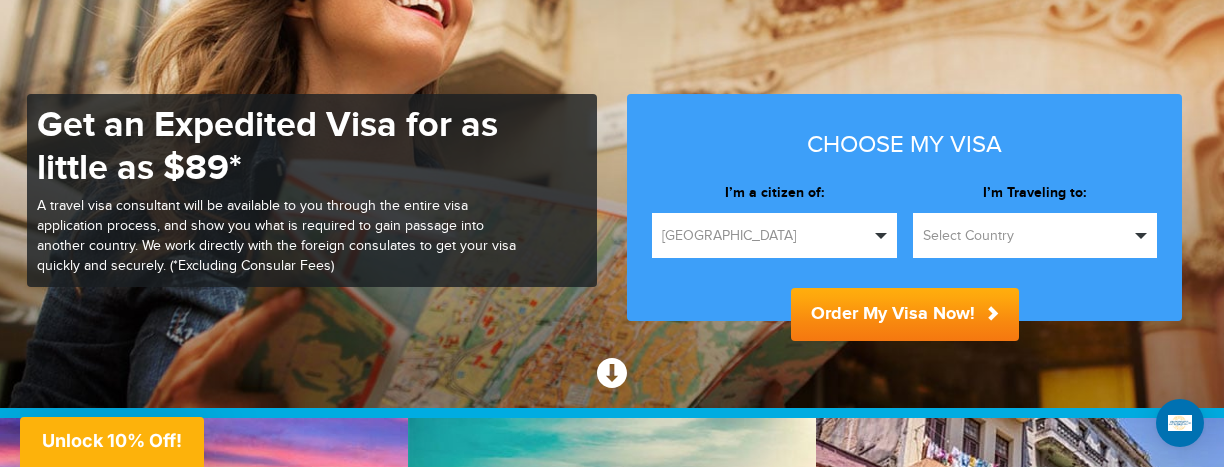 scroll, scrollTop: 200, scrollLeft: 0, axis: vertical 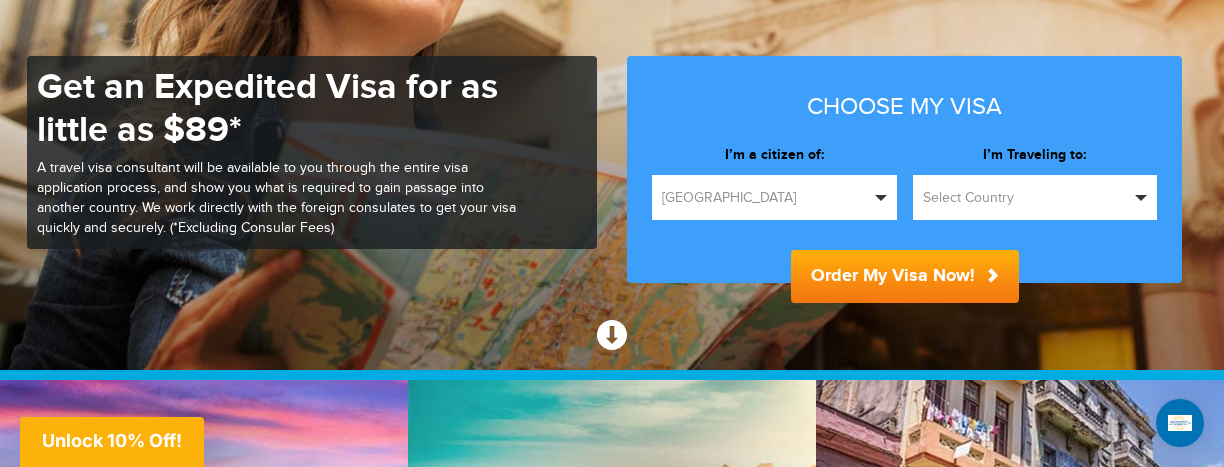 click on "Select Country" at bounding box center (1026, 198) 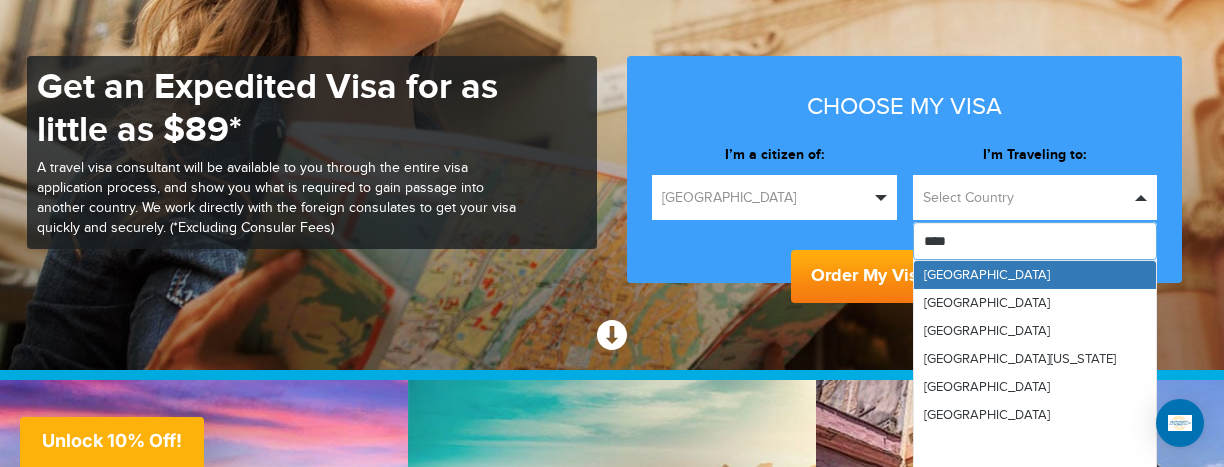 type on "*****" 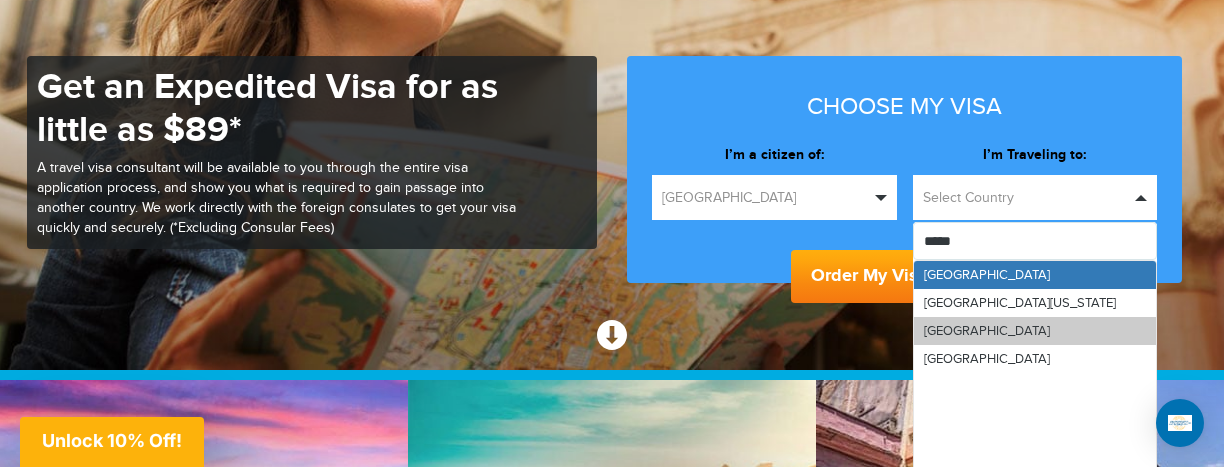 click on "South Korea" at bounding box center (1035, 331) 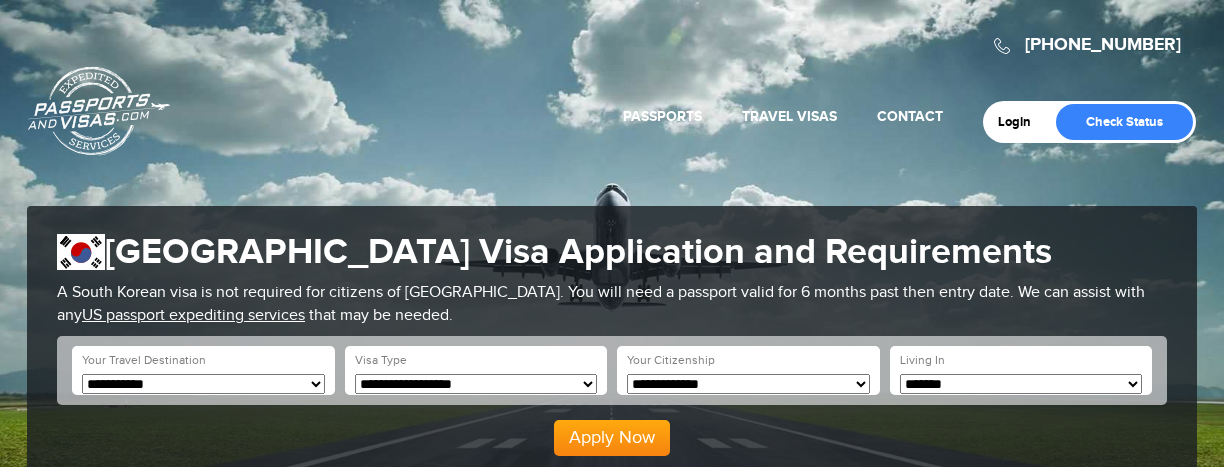 scroll, scrollTop: 0, scrollLeft: 0, axis: both 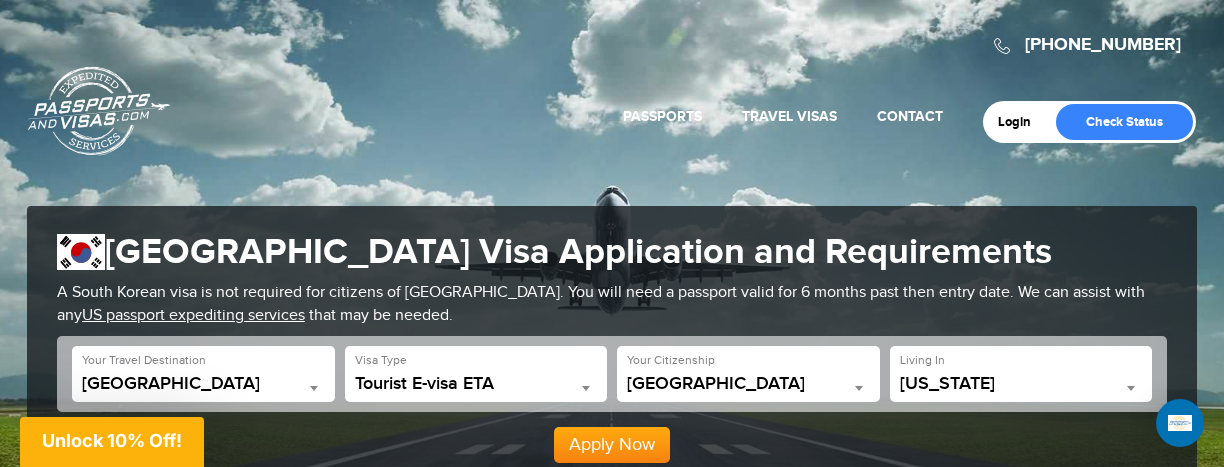 click on "**********" at bounding box center [612, 349] 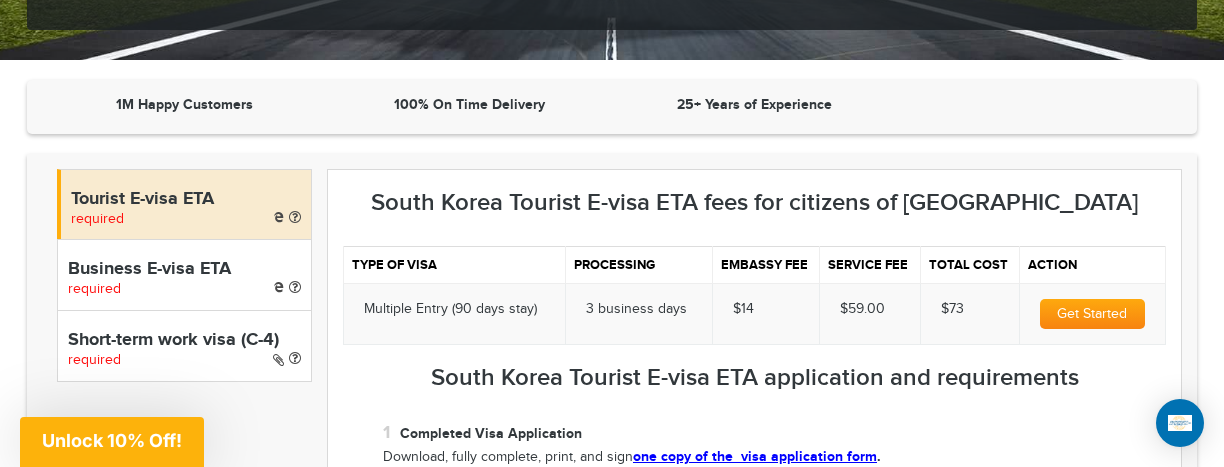 scroll, scrollTop: 560, scrollLeft: 0, axis: vertical 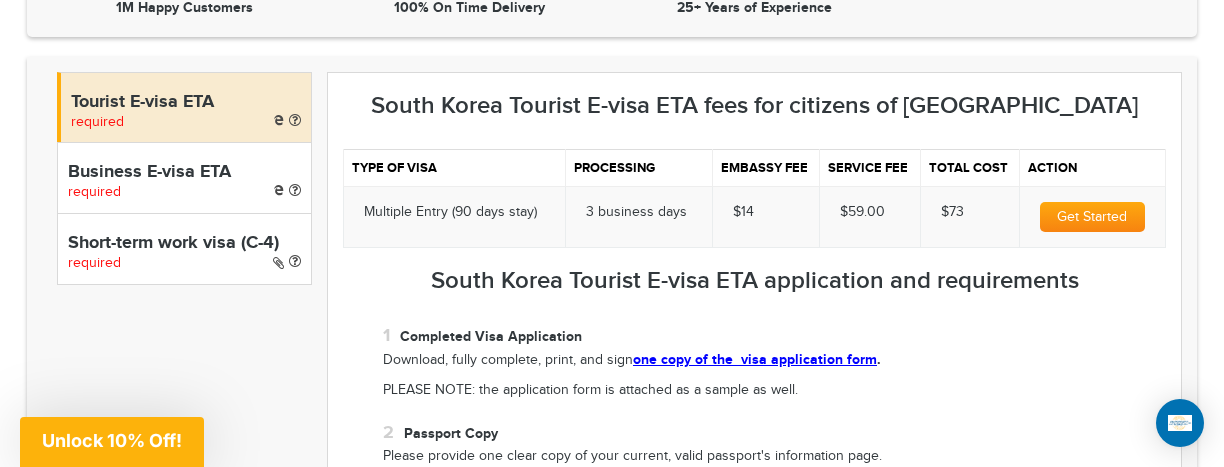 click on "Short-term work visa (C-4)
required" at bounding box center (184, 249) 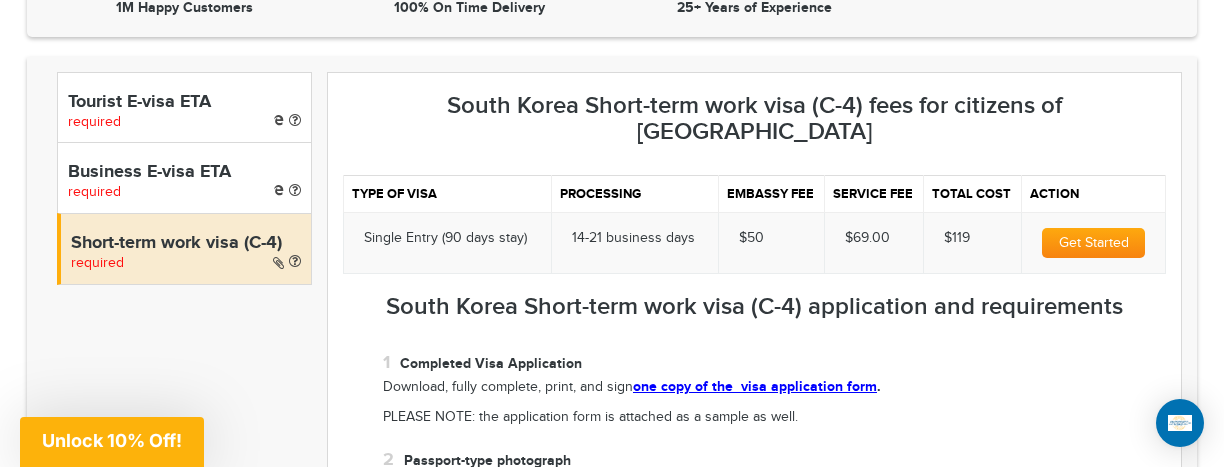 click on "Business E-visa ETA" at bounding box center (184, 173) 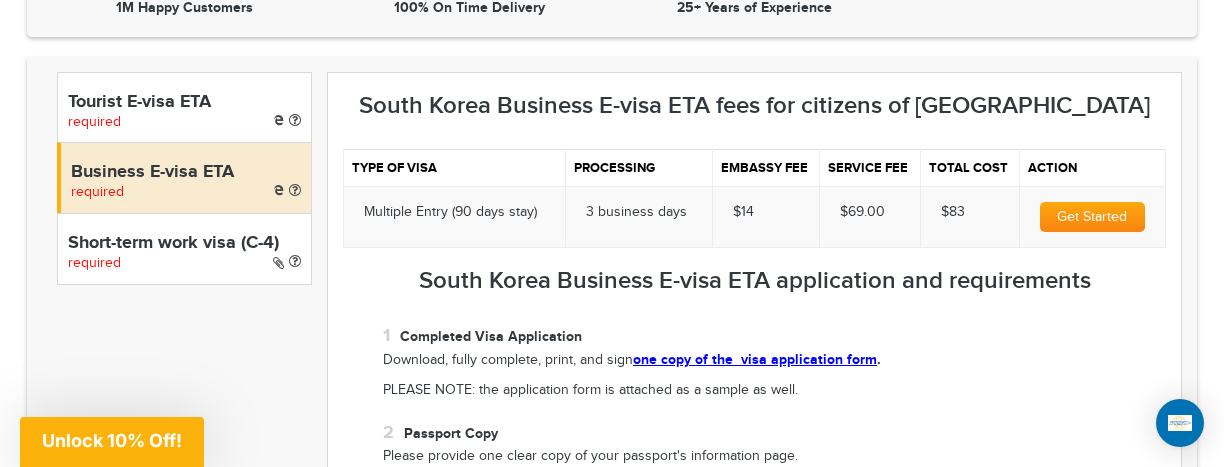click on "Short-term work visa (C-4)
required" at bounding box center [184, 249] 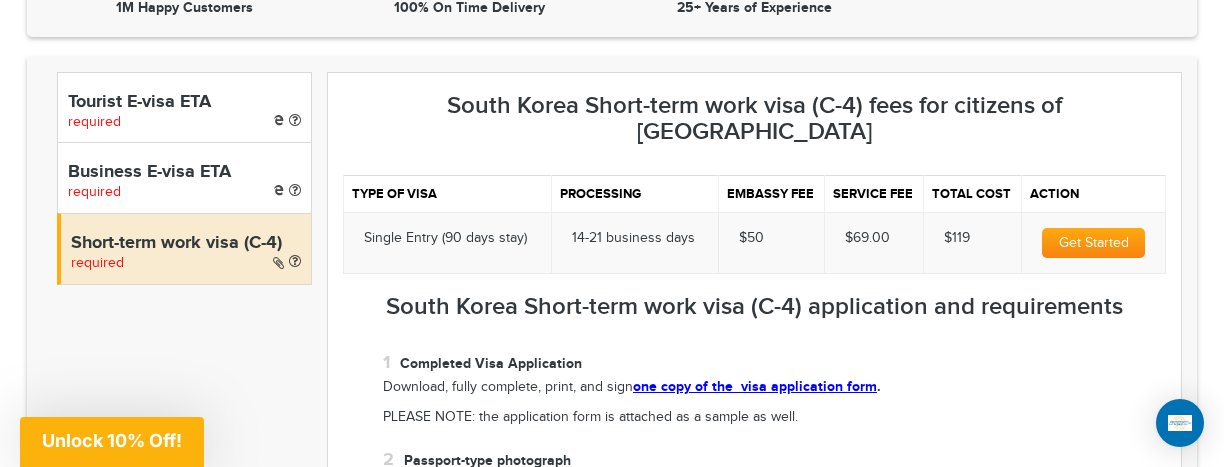 click on "South Korea
Short-term work visa (C-4) application and requirements
Completed  Visa Application  Download, fully complete, print, and sign  one copy of the  visa application form .
PLEASE NOTE: the application form is attached as a sample as well.
Passport-type photograph  You must provide a passport photo. This passport photo must match the requirements of a standard US passport photo. They must be taken at an official passport photo provider (pharmacy, Costco, post office).  You can  upload a digitial photo  here for us to process.
Photo Requirements:
- Your head must face the camera directly with full face in view.
- You must have a neutral facial expression or a natural smile, with both eyes open.
- Taken in clothing normally worn on a daily basis
- Taken in the last 6 months
- Use a plain white or off-white background
Passport Copy
Airline tickets
Certificate of Employment  . ." at bounding box center [754, 822] 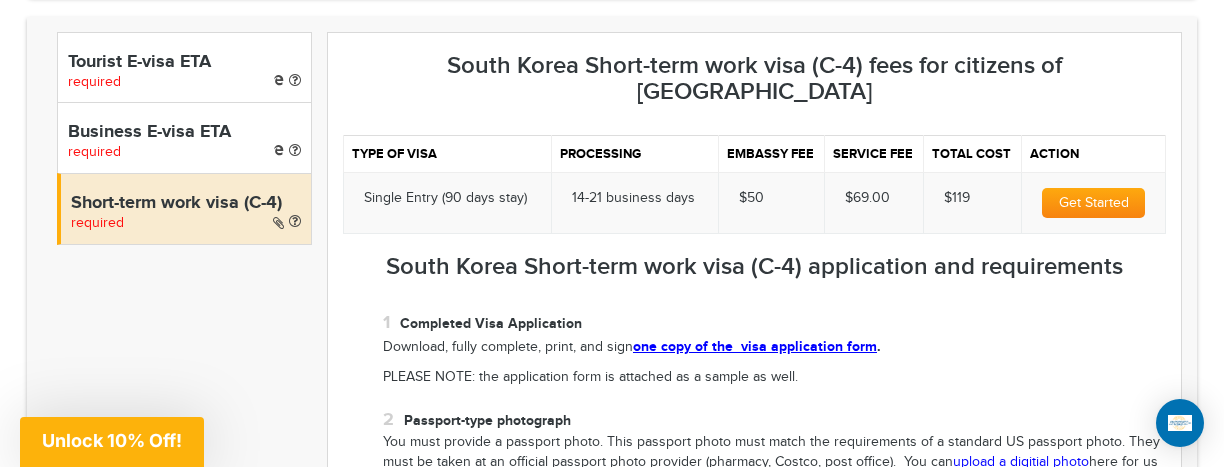 click on "Download, fully complete, print, and sign  one copy of the  visa application form ." at bounding box center [774, 347] 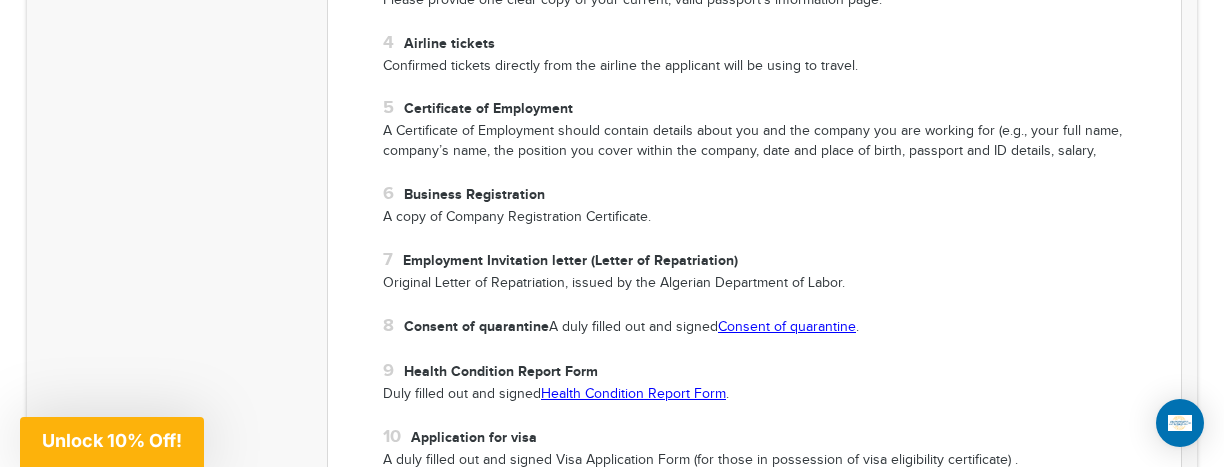 scroll, scrollTop: 1480, scrollLeft: 0, axis: vertical 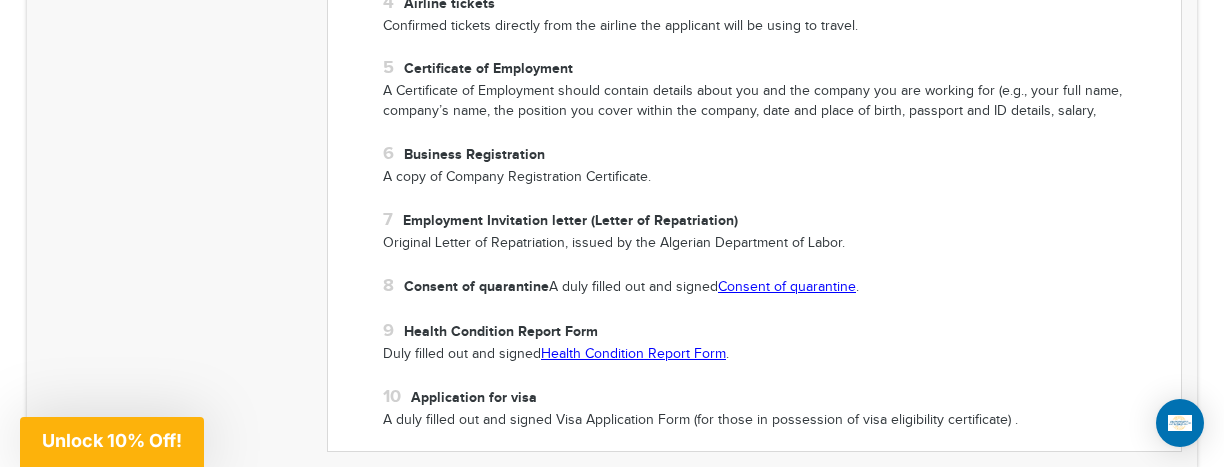 click on "Tourist E-visa ETA
required
Business E-visa ETA
required
Short-term work visa (C-4)
required" at bounding box center (612, -198) 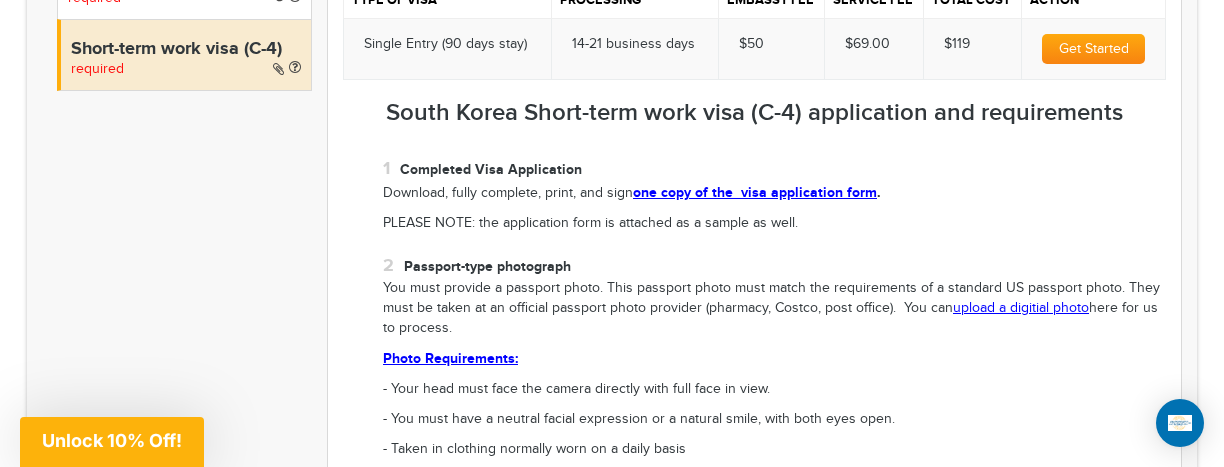 scroll, scrollTop: 640, scrollLeft: 0, axis: vertical 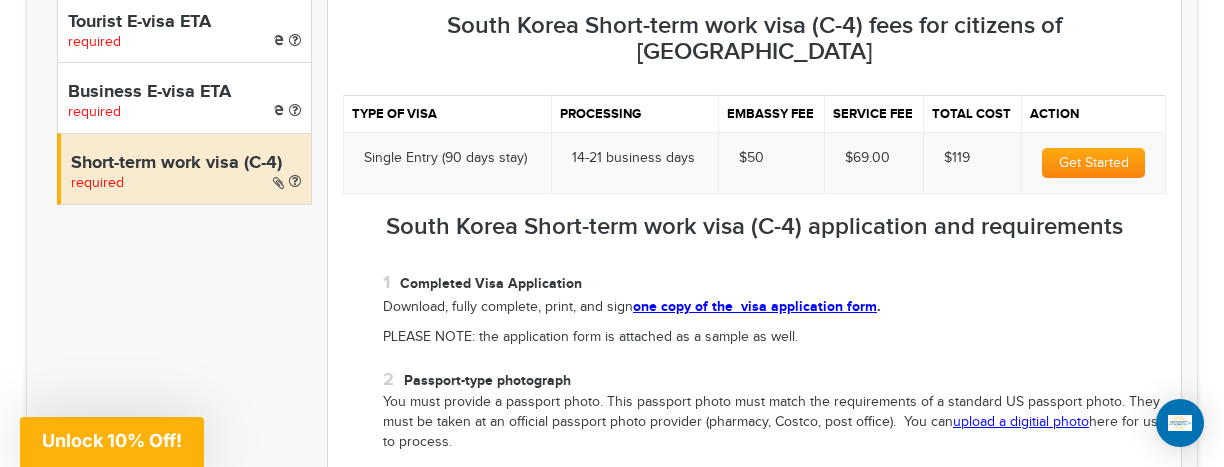 click on "Tourist E-visa ETA
required
Business E-visa ETA
required
Short-term work visa (C-4)
required" at bounding box center (612, 642) 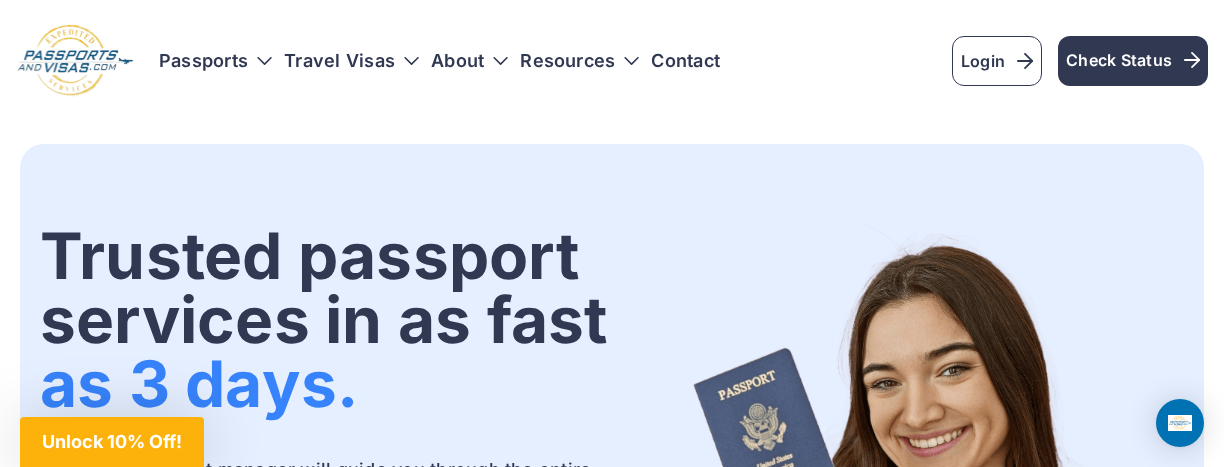 scroll, scrollTop: 0, scrollLeft: 0, axis: both 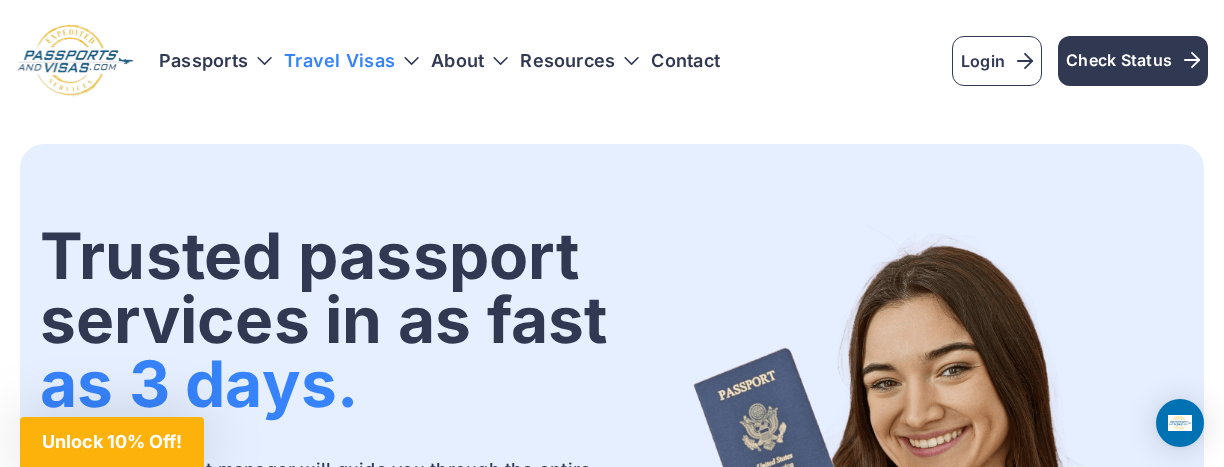 click on "Travel Visas" at bounding box center [351, 61] 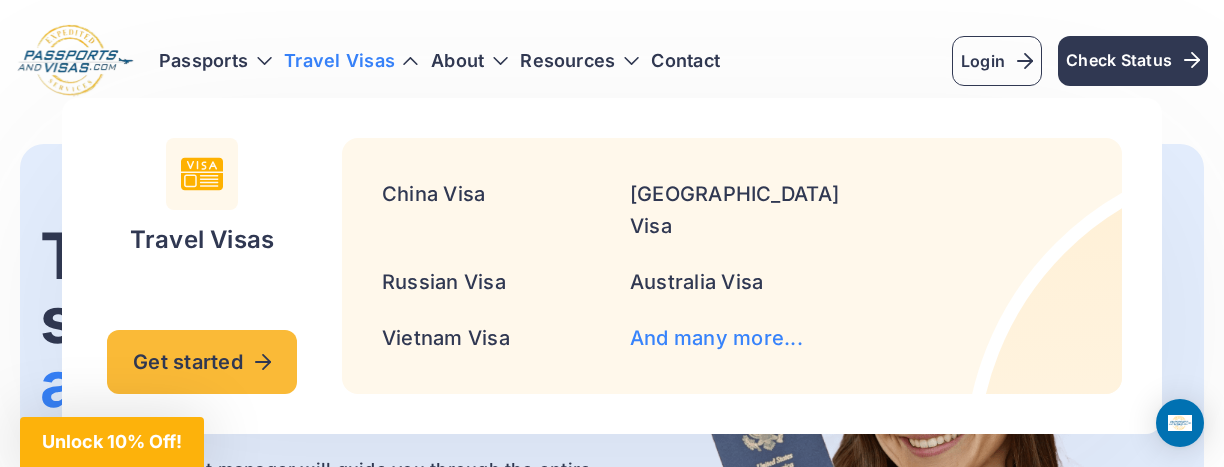click on "And many more..." at bounding box center (716, 338) 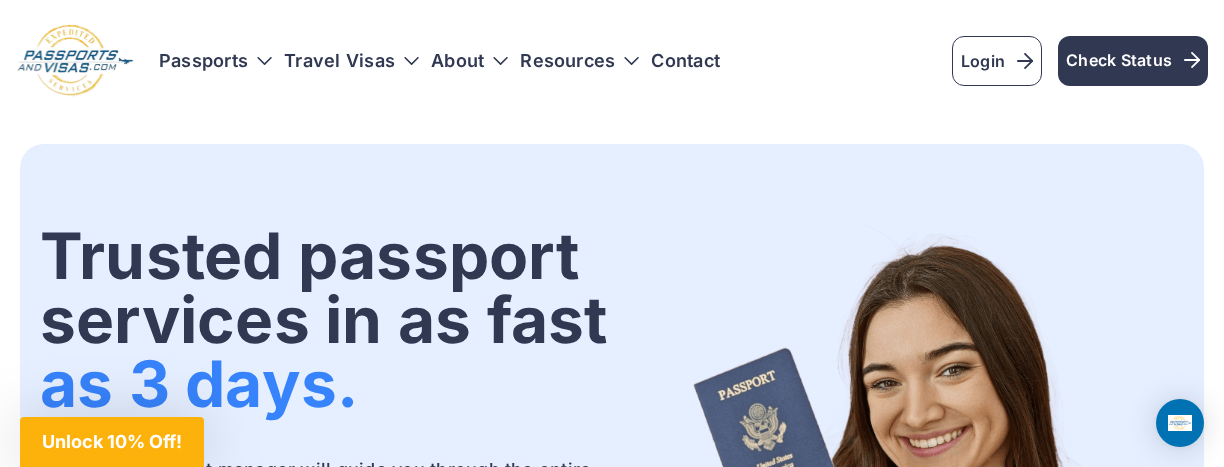 scroll, scrollTop: 0, scrollLeft: 0, axis: both 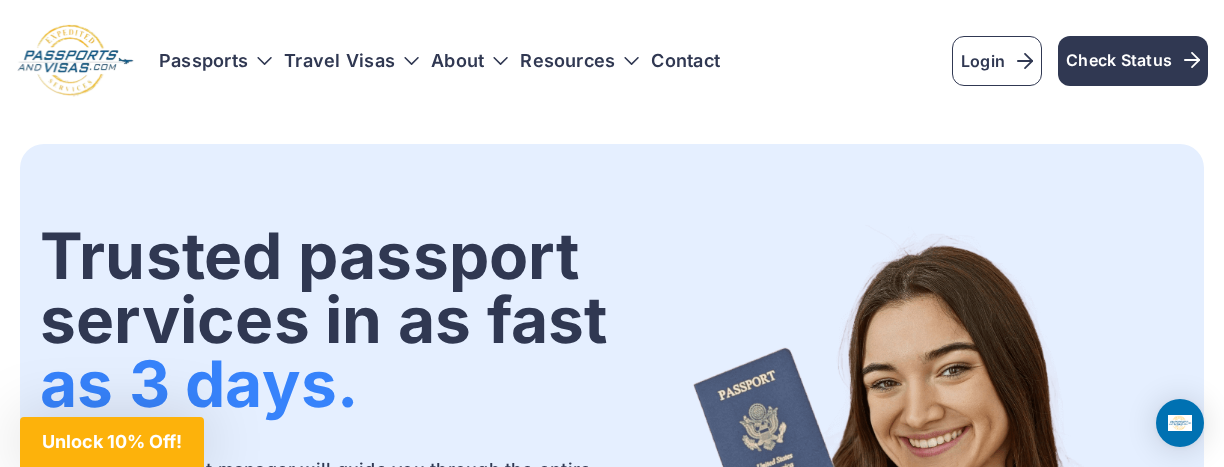 click on "Passports
[GEOGRAPHIC_DATA]
Get started
Passport Renewal
Second Passport [GEOGRAPHIC_DATA]   About" at bounding box center (439, 61) 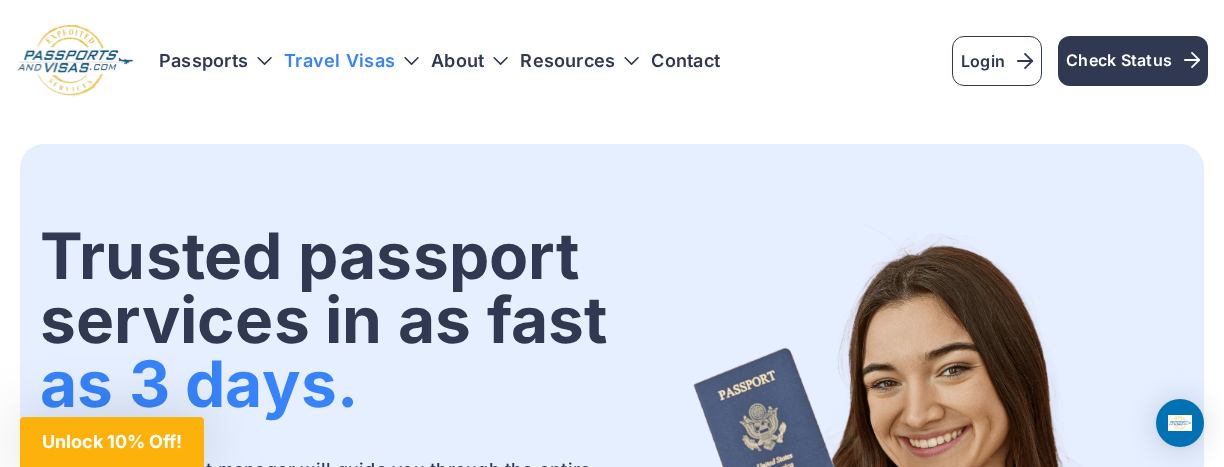 click on "Travel Visas" at bounding box center [351, 61] 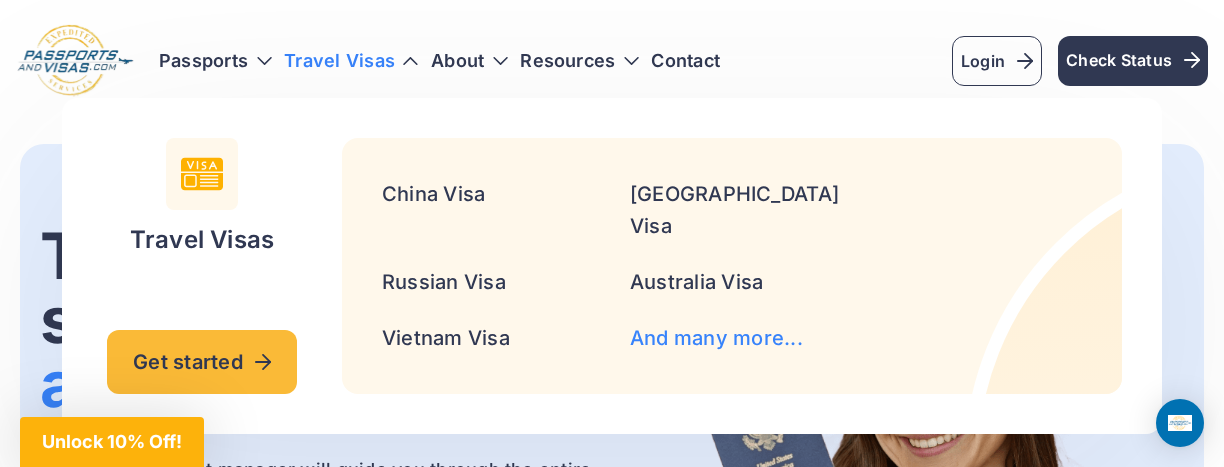 click on "And many more..." at bounding box center (716, 338) 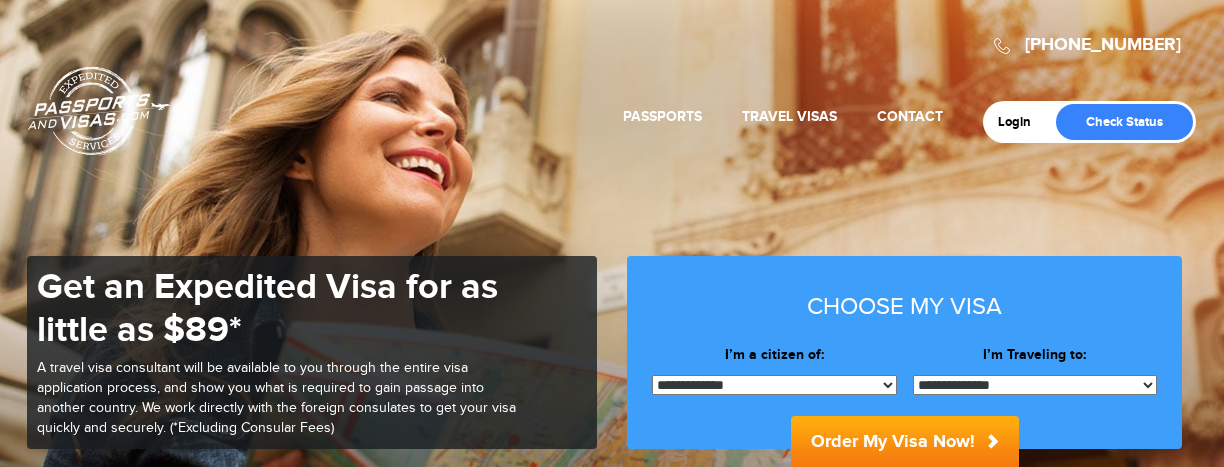 scroll, scrollTop: 0, scrollLeft: 0, axis: both 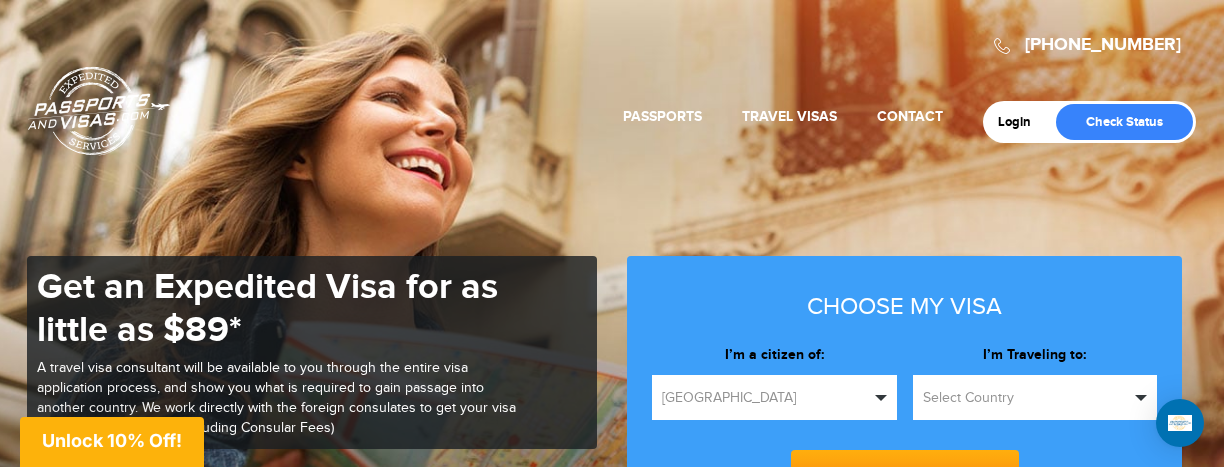 click on "Select Country" at bounding box center (1026, 398) 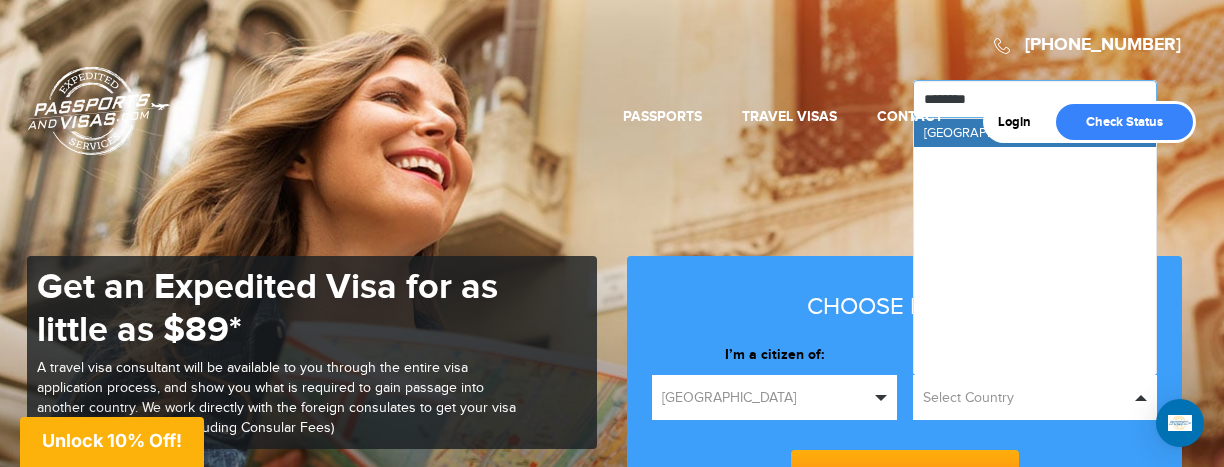 type on "*********" 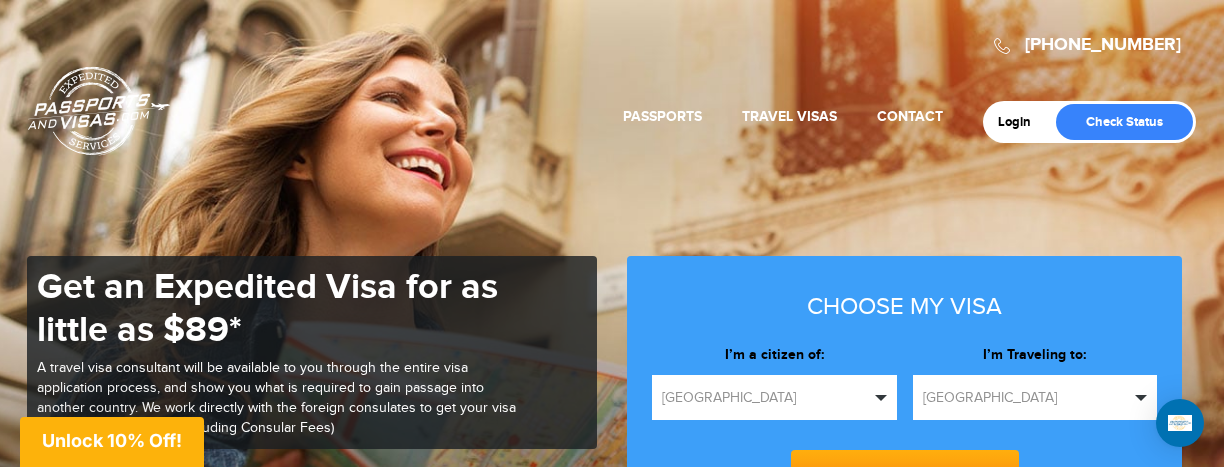 type 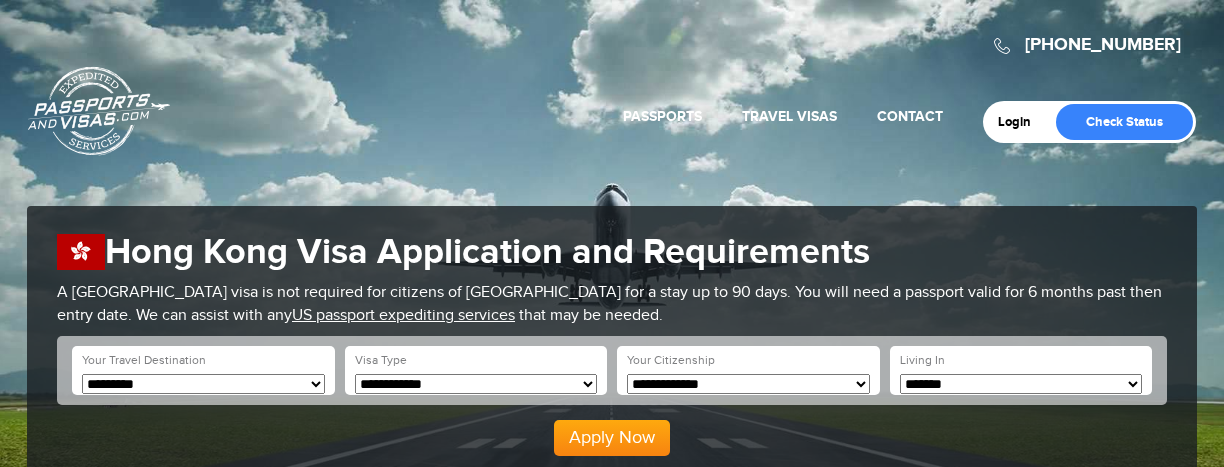 scroll, scrollTop: 0, scrollLeft: 0, axis: both 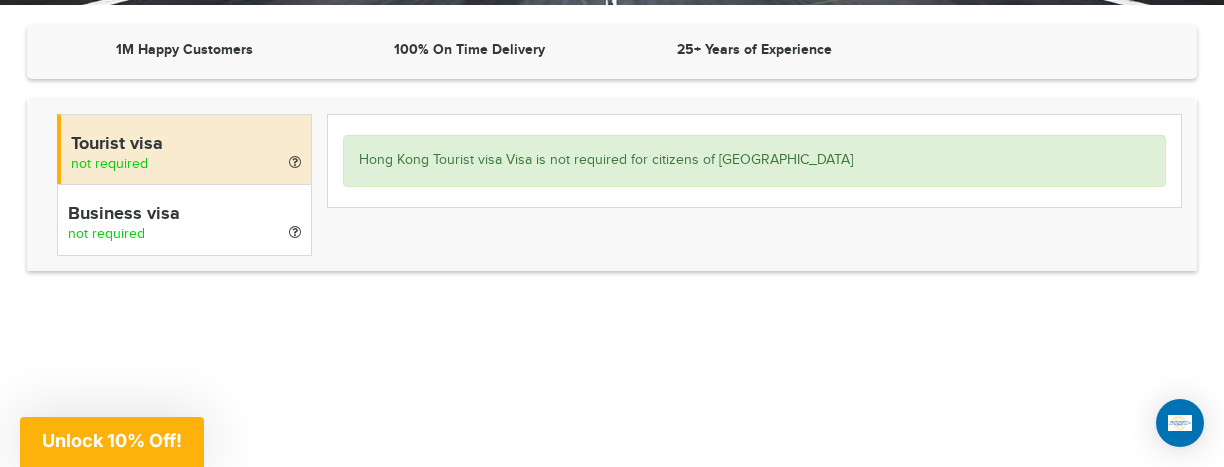 click on "Business visa" at bounding box center [184, 215] 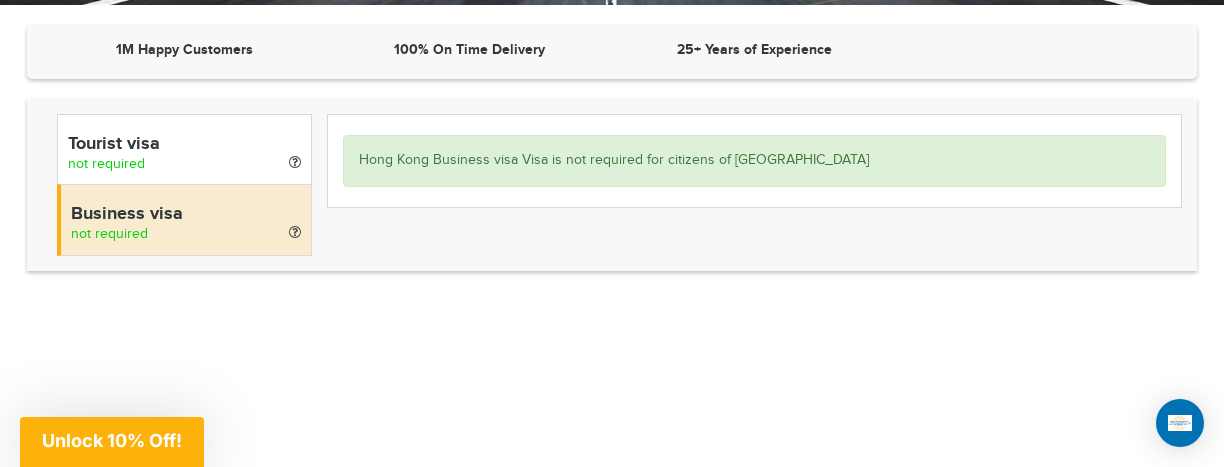 scroll, scrollTop: 109, scrollLeft: 0, axis: vertical 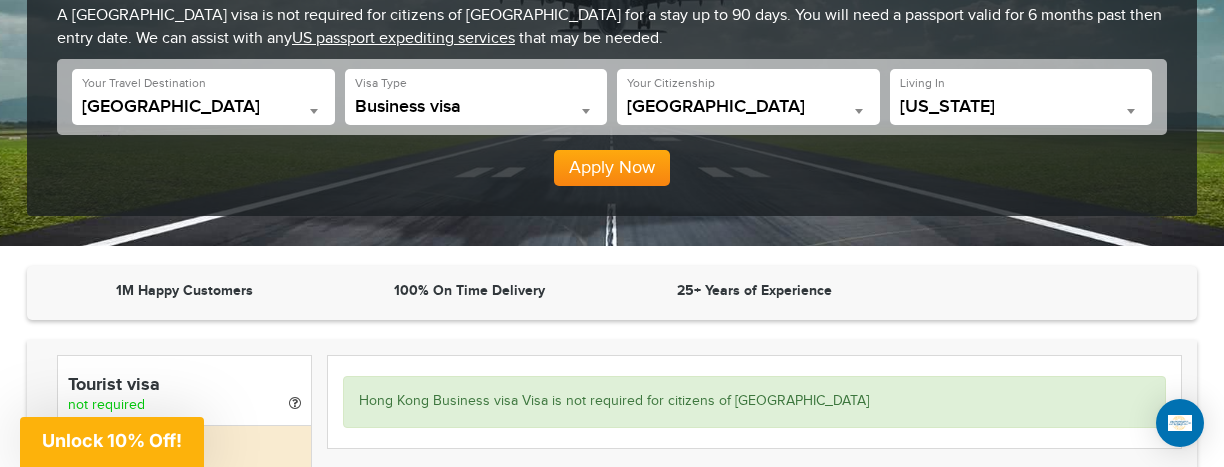 click on "Tourist visa
not required" at bounding box center [184, 390] 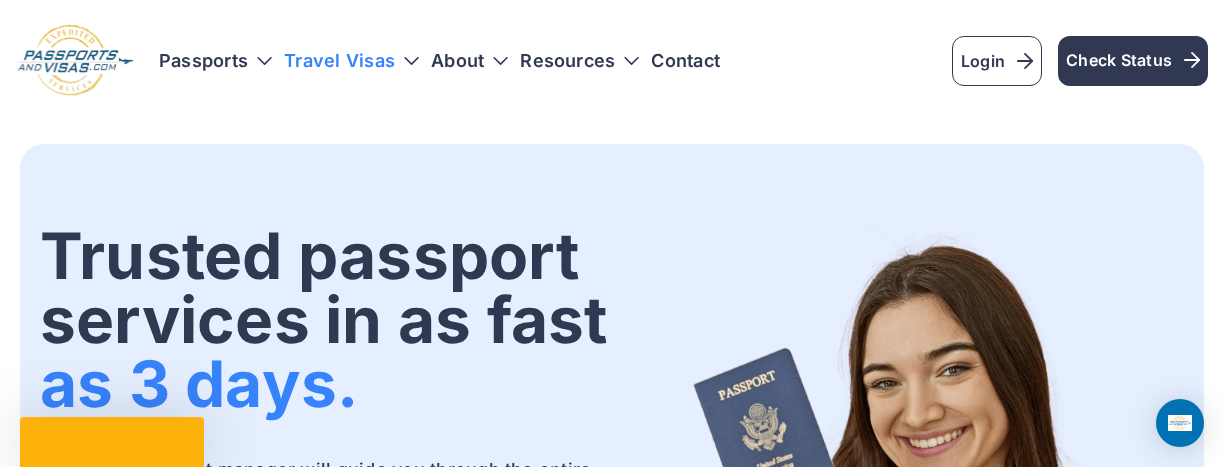 scroll, scrollTop: 0, scrollLeft: 0, axis: both 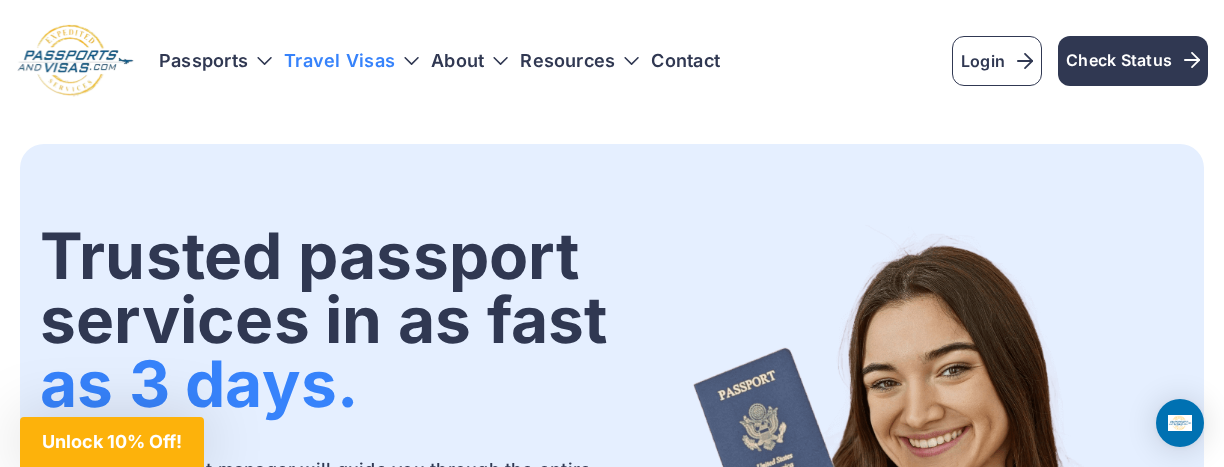 click on "Travel Visas" at bounding box center [351, 61] 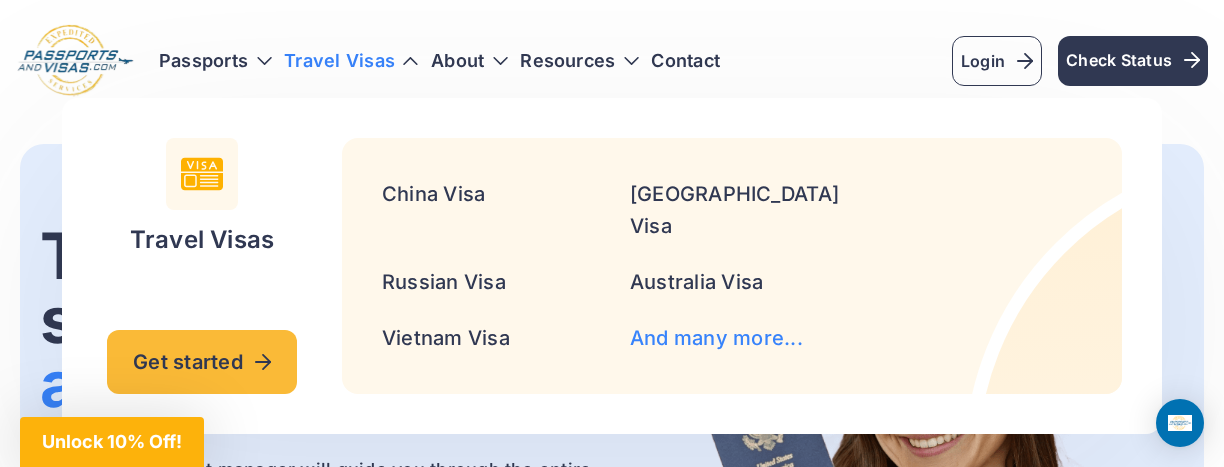 click on "And many more..." at bounding box center [716, 338] 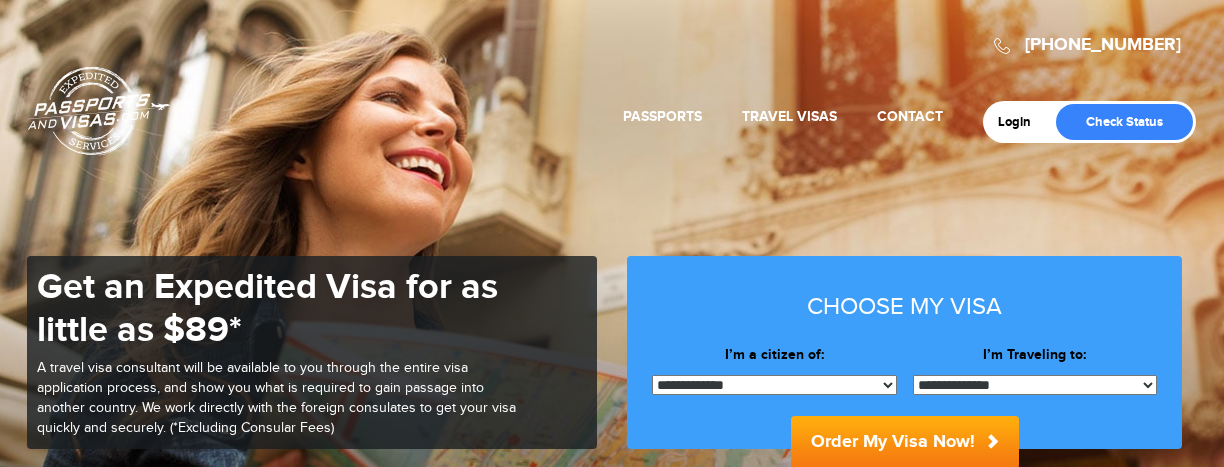 scroll, scrollTop: 0, scrollLeft: 0, axis: both 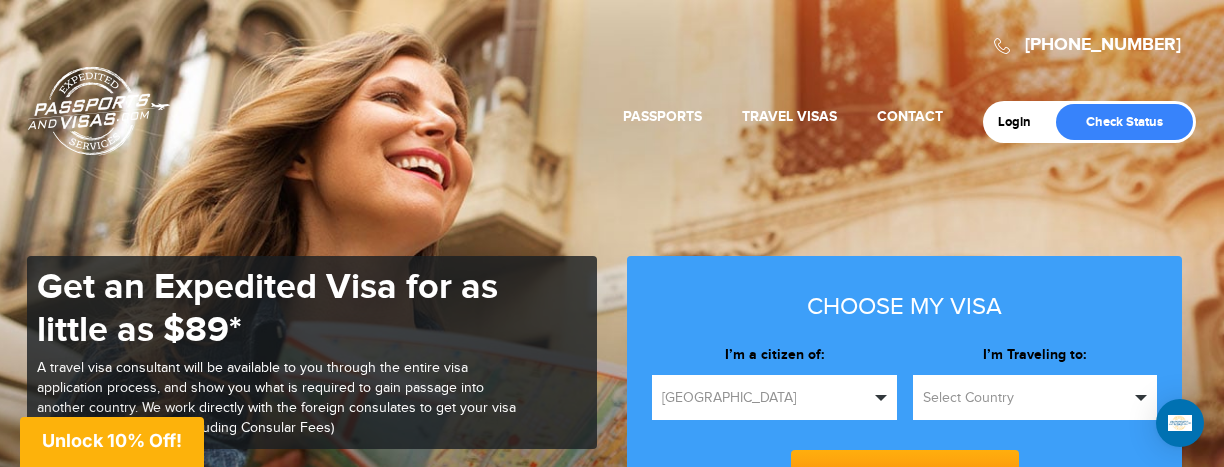 click on "Select Country" at bounding box center [1035, 397] 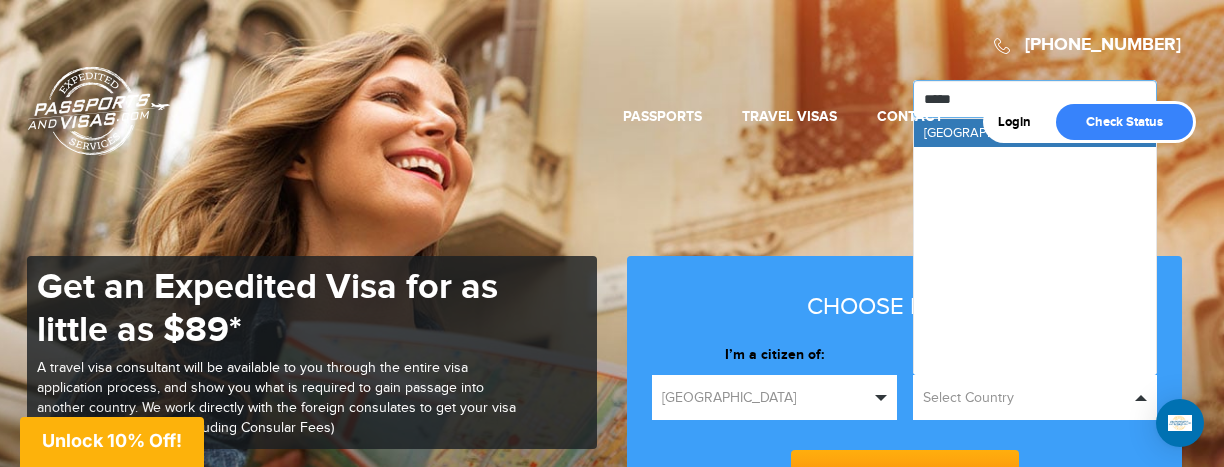type on "******" 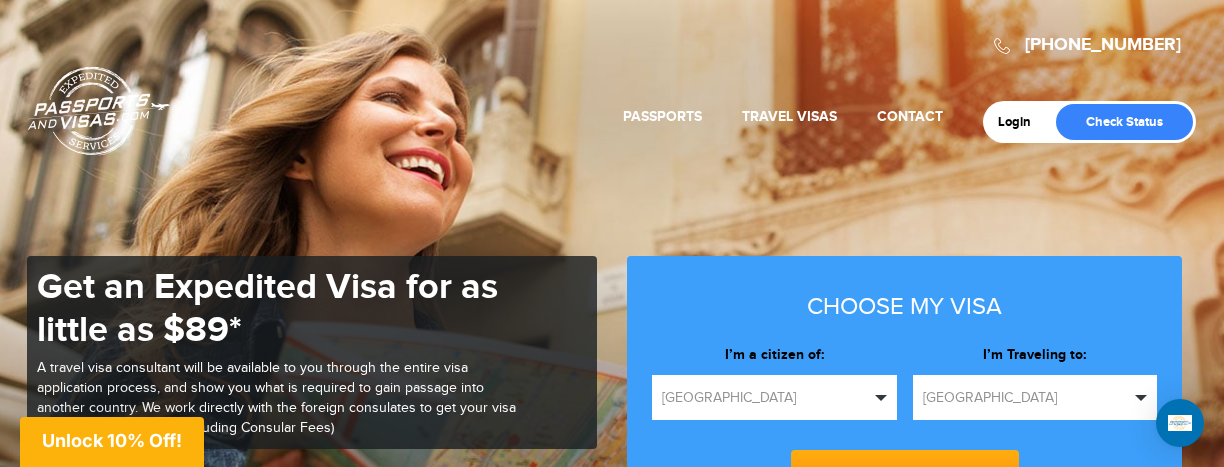 type 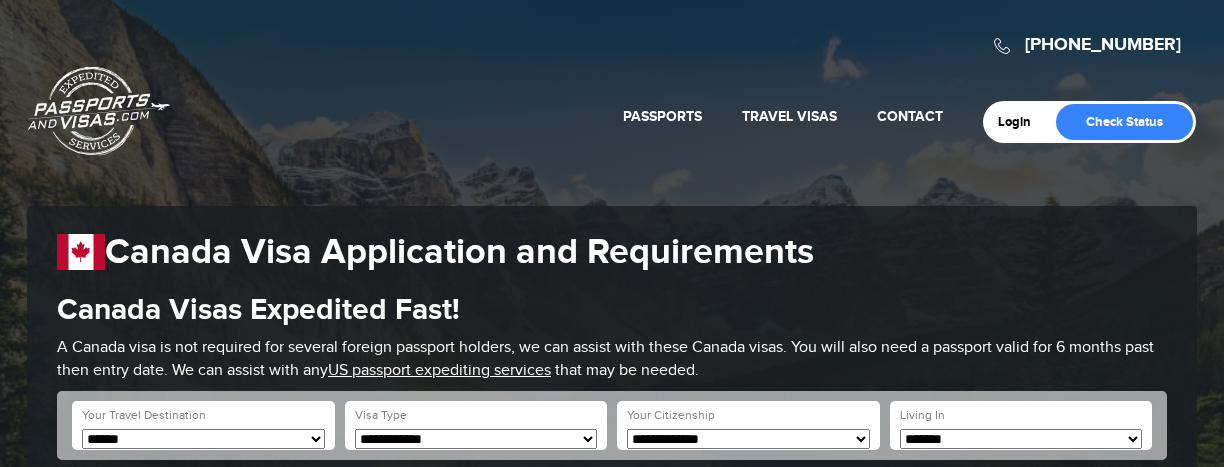 scroll, scrollTop: 0, scrollLeft: 0, axis: both 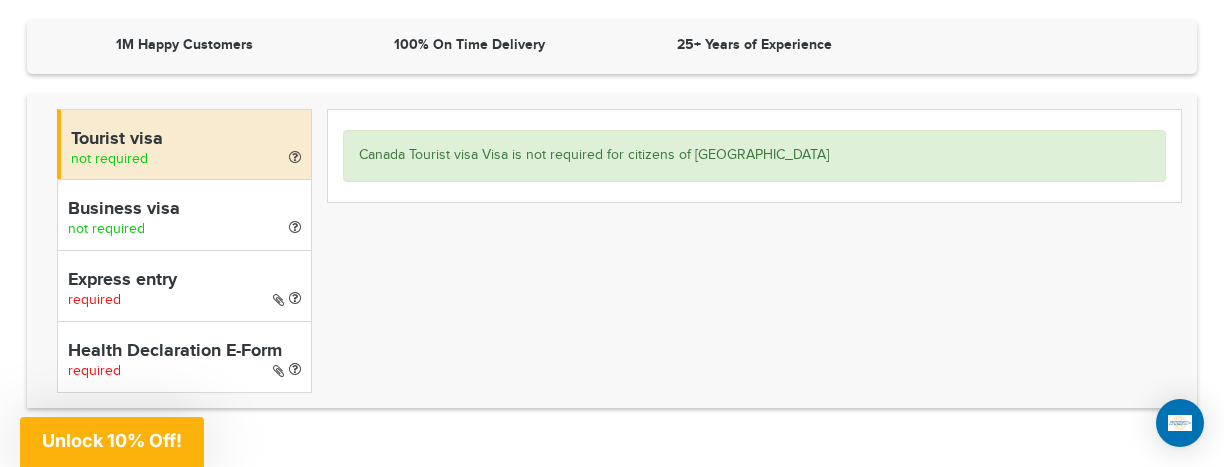 click on "Business visa
not required" at bounding box center (184, 214) 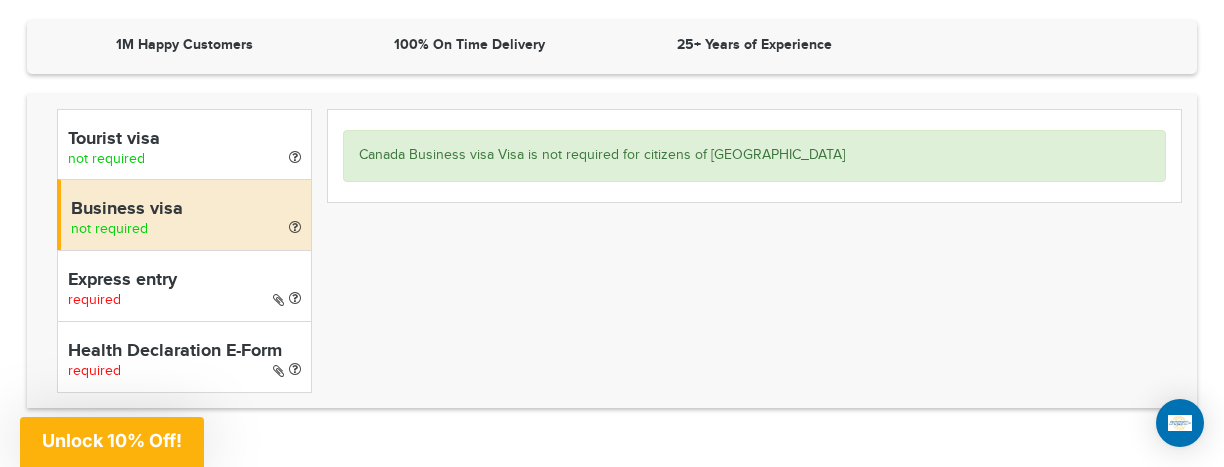 click on "Express entry" at bounding box center (184, 281) 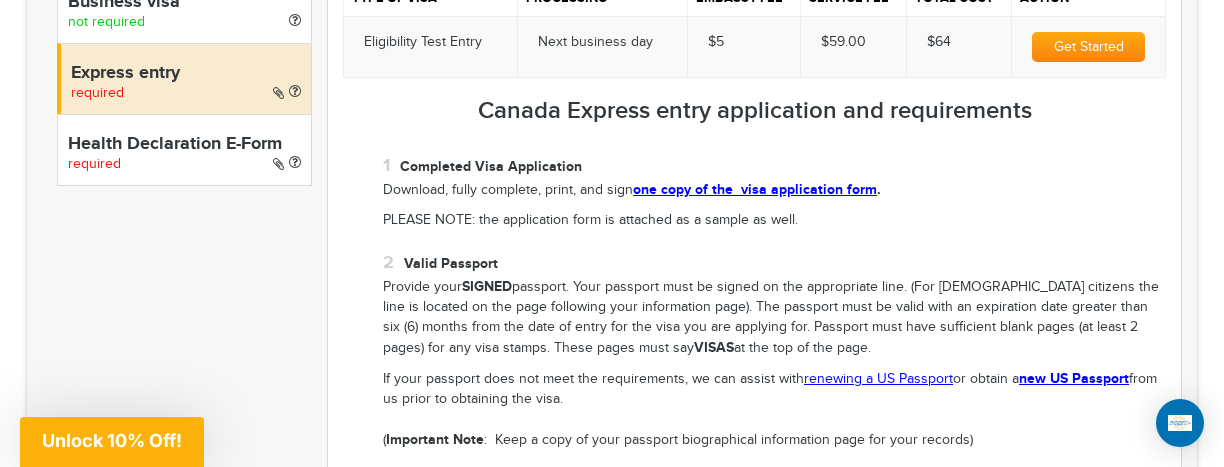 scroll, scrollTop: 798, scrollLeft: 0, axis: vertical 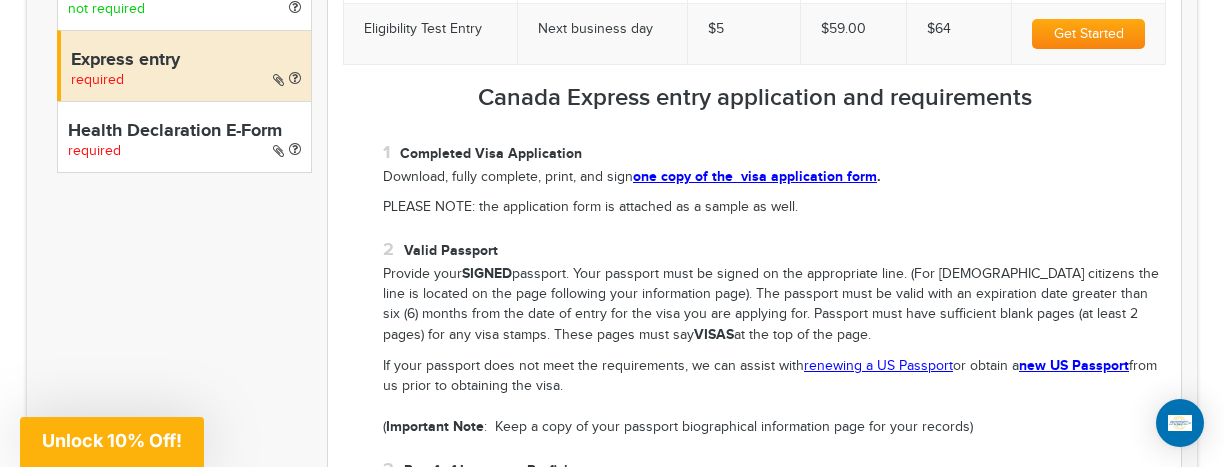 click on "Health Declaration E-Form" at bounding box center [184, 132] 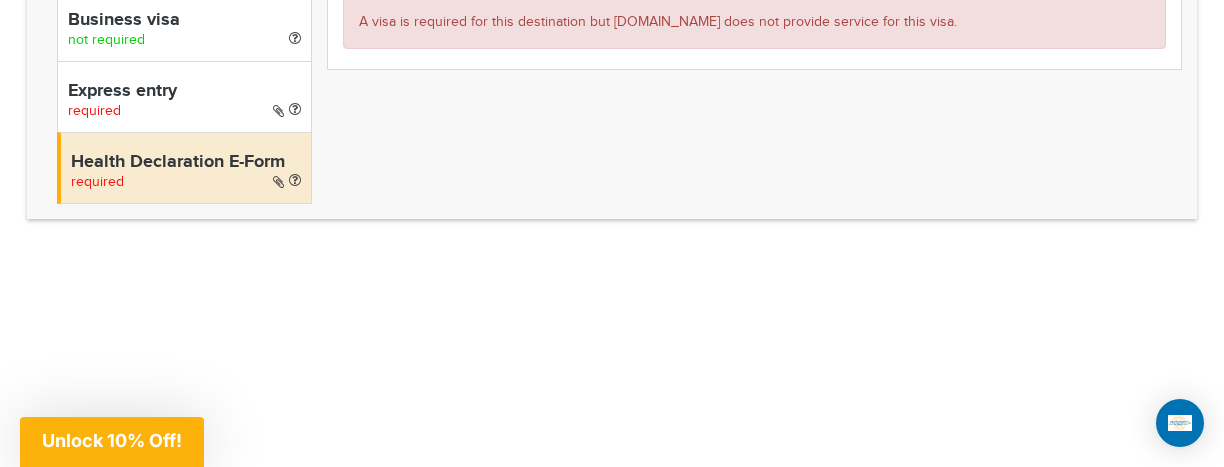 scroll, scrollTop: 659, scrollLeft: 0, axis: vertical 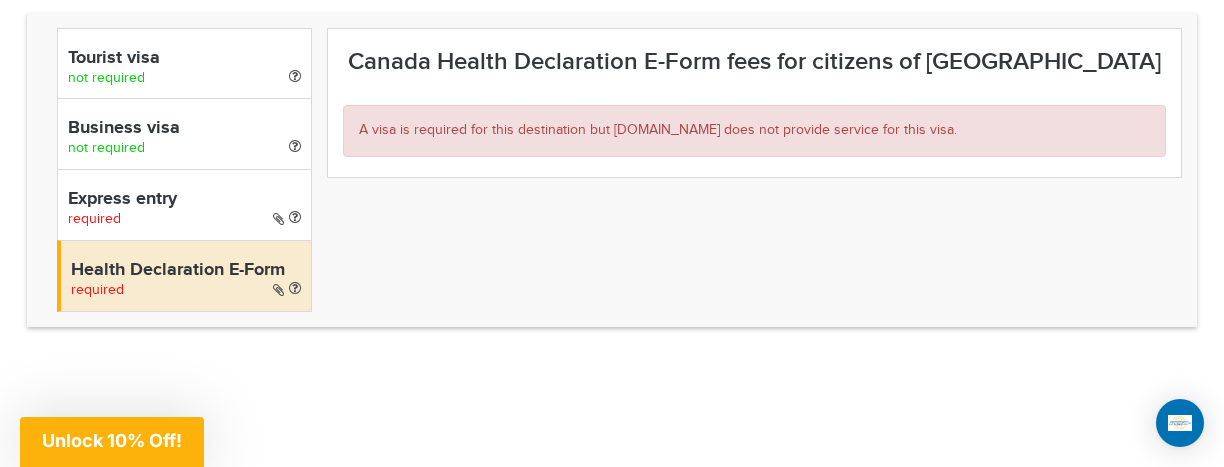 click on "Express entry" at bounding box center [184, 200] 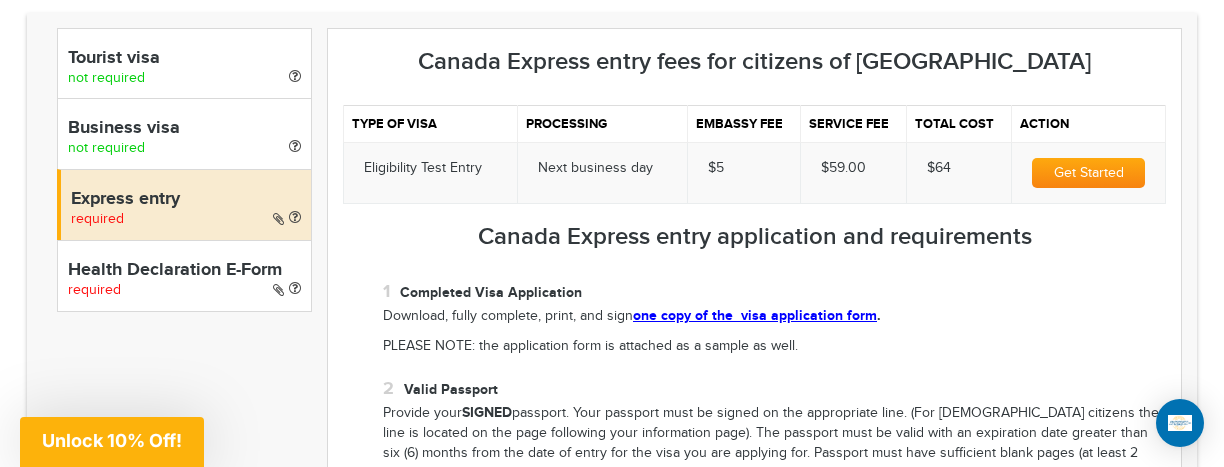 click on "Valid Passport  Provide your  SIGNED  passport. Your passport must be signed on the appropriate line. (For US citizens the line is located on the page following your information page). The passport must be valid with an expiration date greater than six (6) months from the date of entry for the visa you are applying for. Passport must have sufficient blank pages (at least 2 pages) for any visa stamps. These pages must say  VISAS  at the top of the page.
If your passport does not meet the requirements, we can assist with  renewing a US Passport  or obtain a  new US Passport  from us prior to obtaining the visa.
( Important Note :  Keep a copy of your passport biographical information page for your records)" at bounding box center [774, 477] 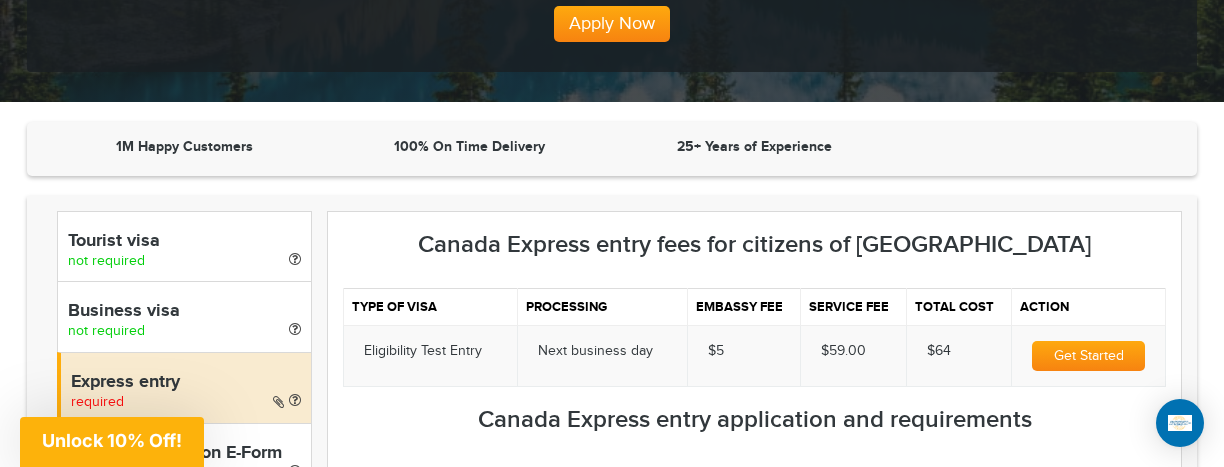 scroll, scrollTop: 480, scrollLeft: 0, axis: vertical 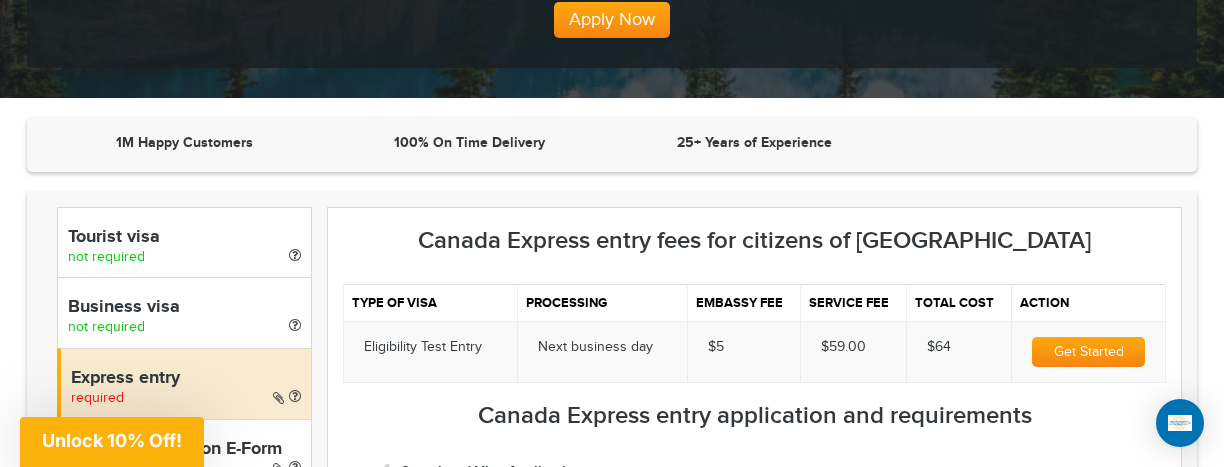 click on "Canada
Express entry fees for citizens of  United States" at bounding box center (754, 241) 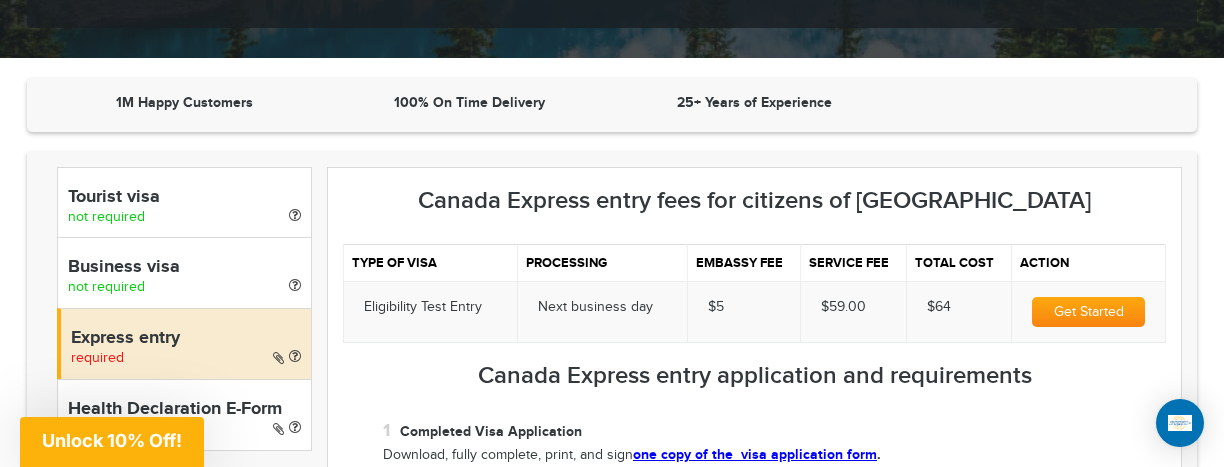 scroll, scrollTop: 560, scrollLeft: 0, axis: vertical 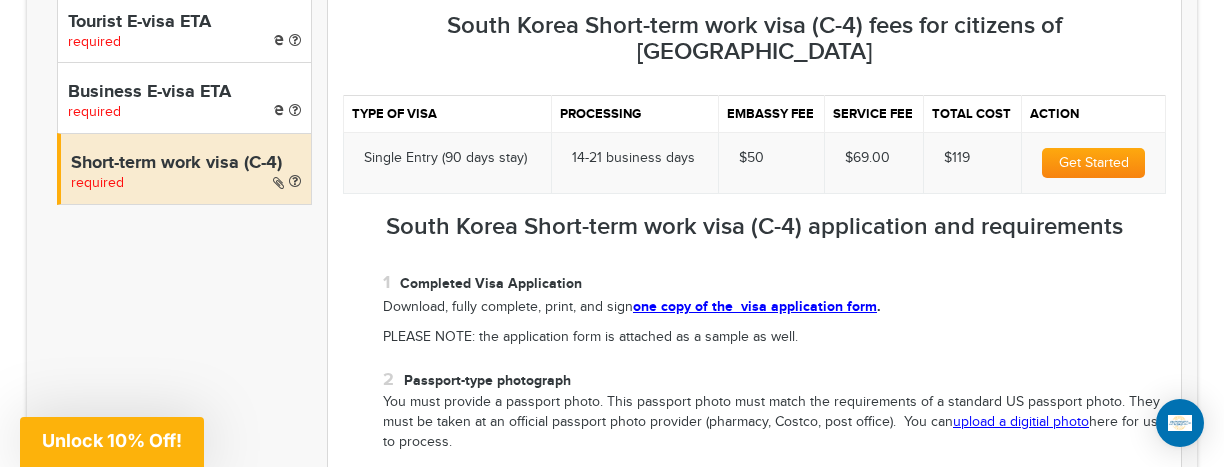 click on "Business E-visa ETA
required" at bounding box center [184, 97] 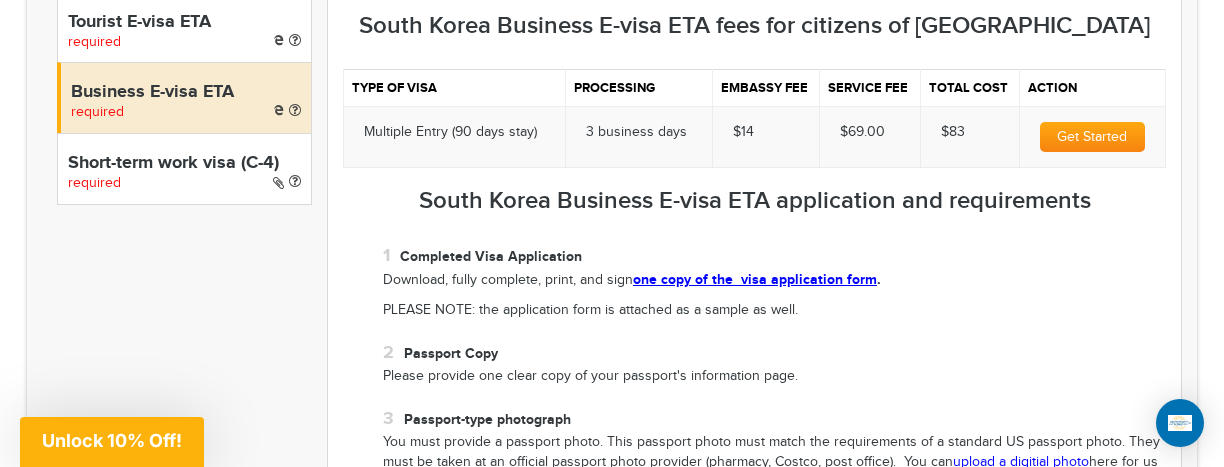 click on "Tourist E-visa ETA" at bounding box center (184, 23) 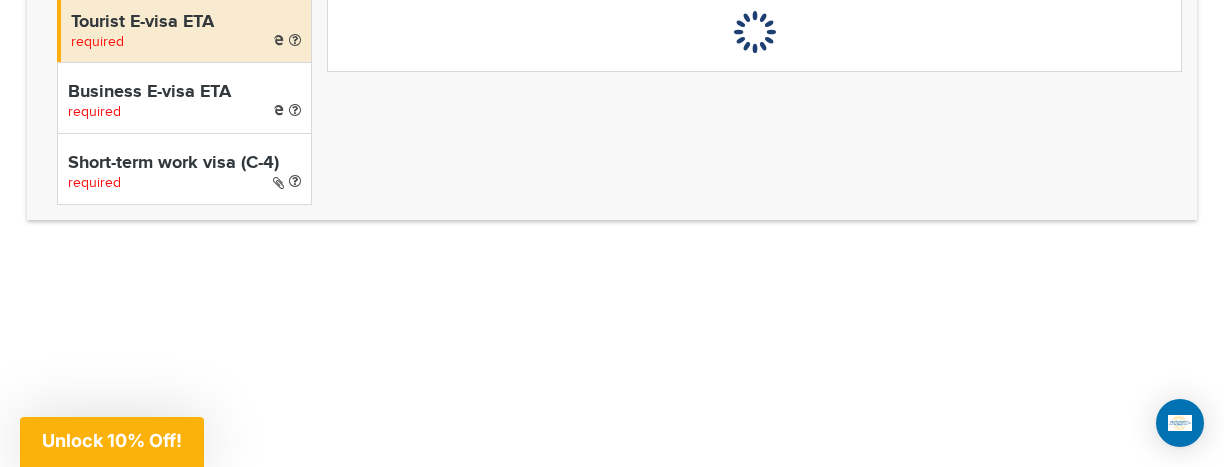click on "Business E-visa ETA" at bounding box center (184, 93) 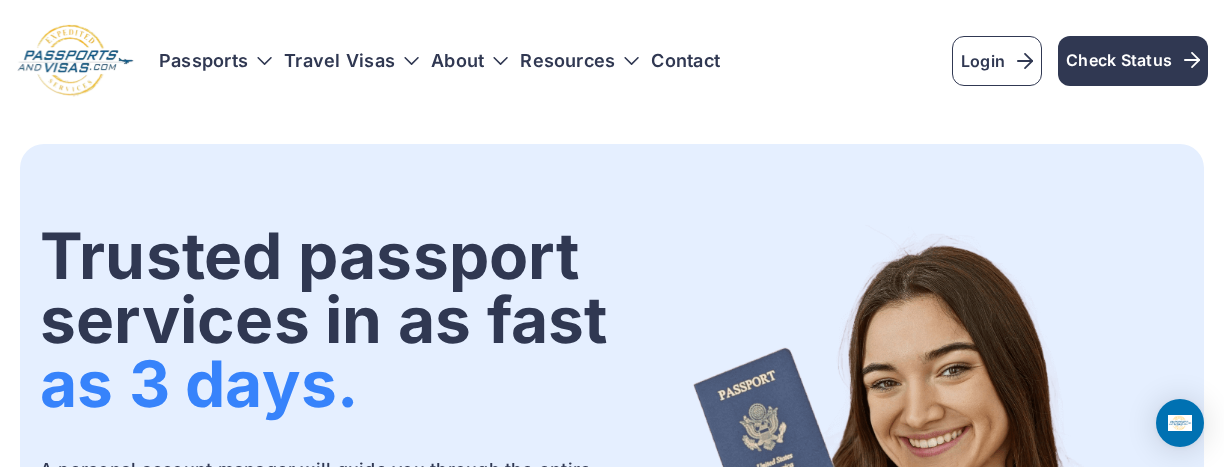 scroll, scrollTop: 0, scrollLeft: 0, axis: both 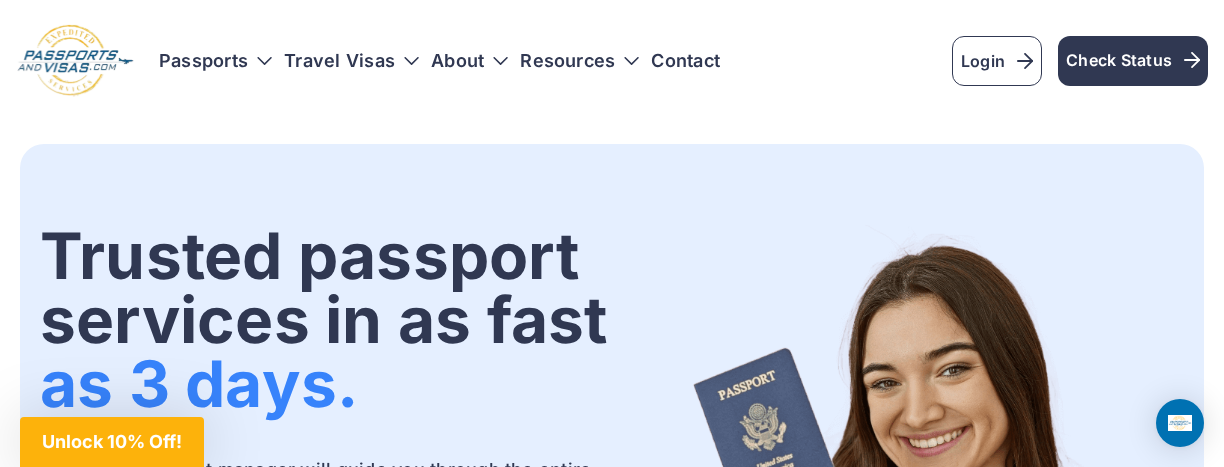 click on "Travel Visas" at bounding box center (351, 61) 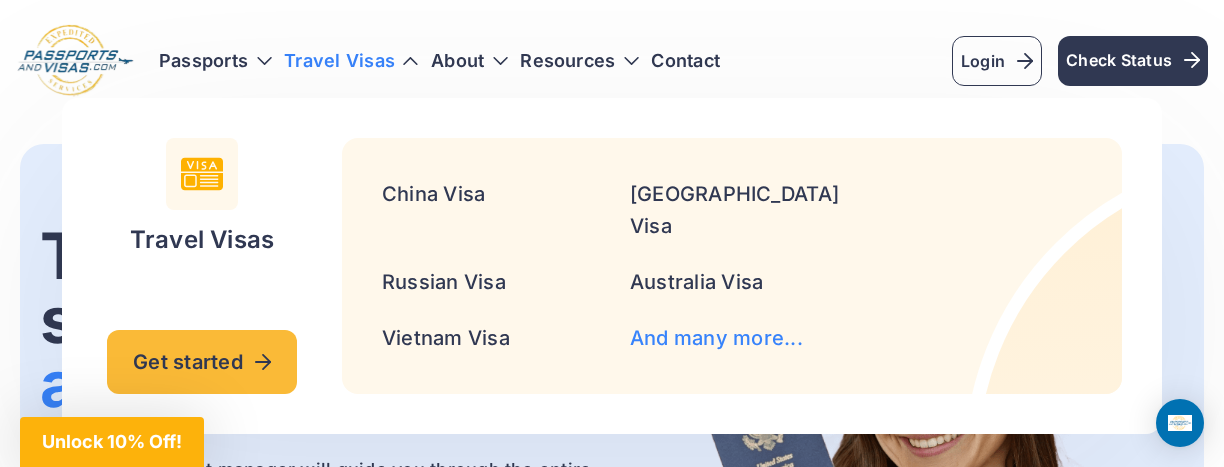 click on "And many more..." at bounding box center (716, 338) 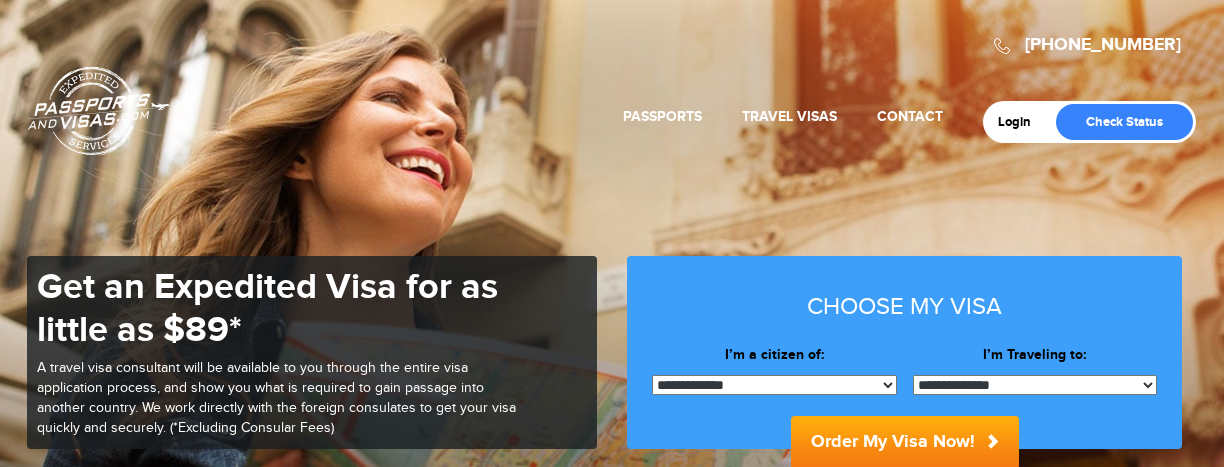scroll, scrollTop: 0, scrollLeft: 0, axis: both 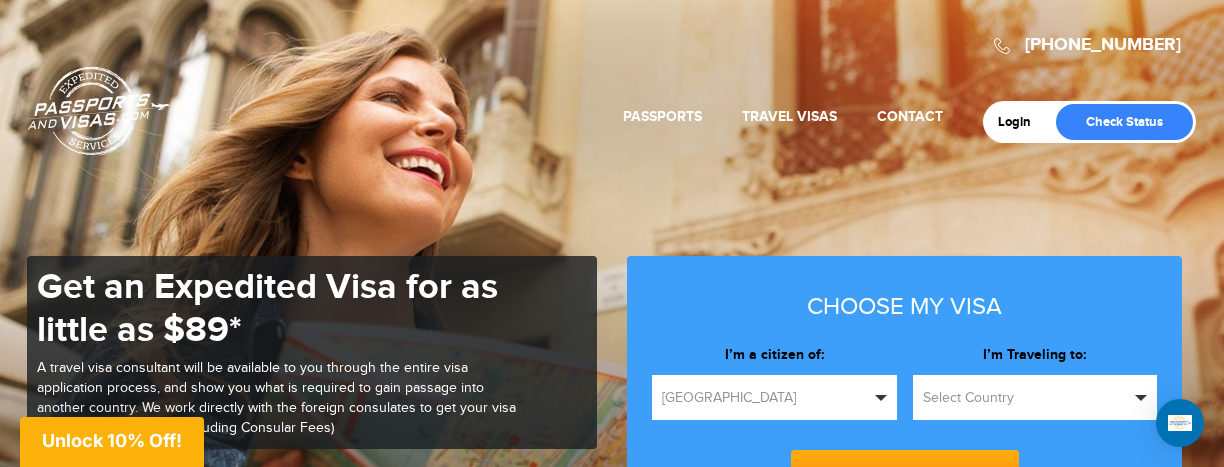 click on "Select Country" at bounding box center [1026, 398] 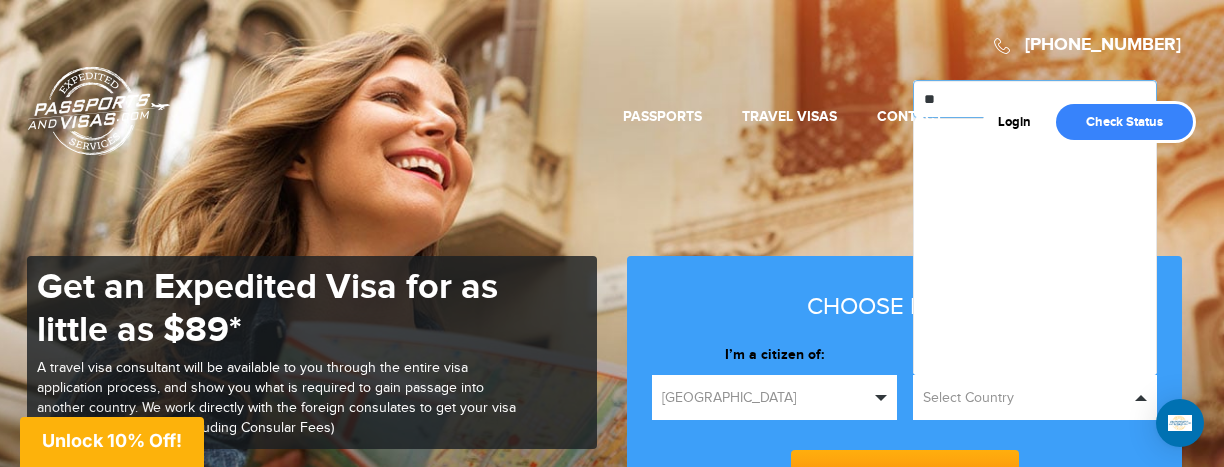 type on "*" 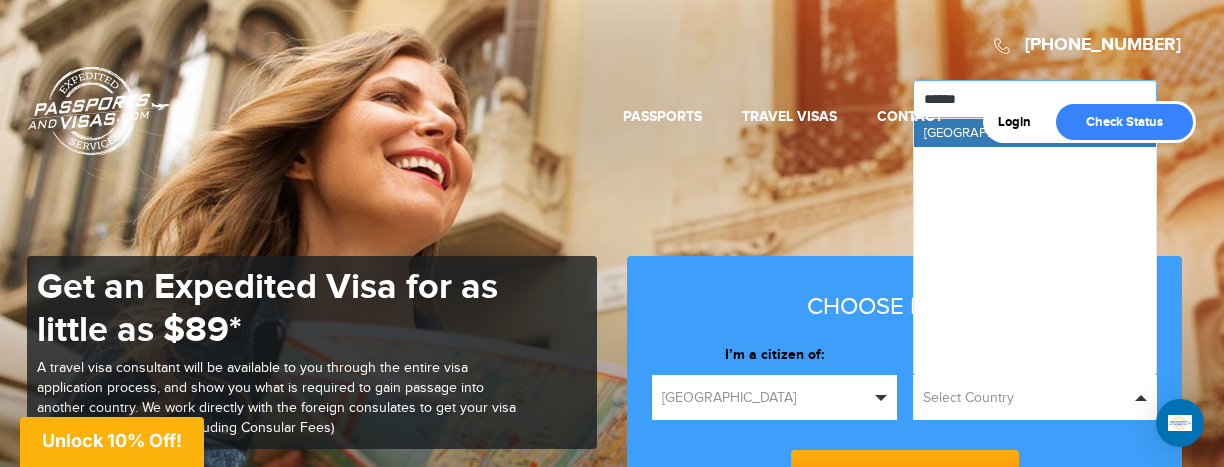 type on "*******" 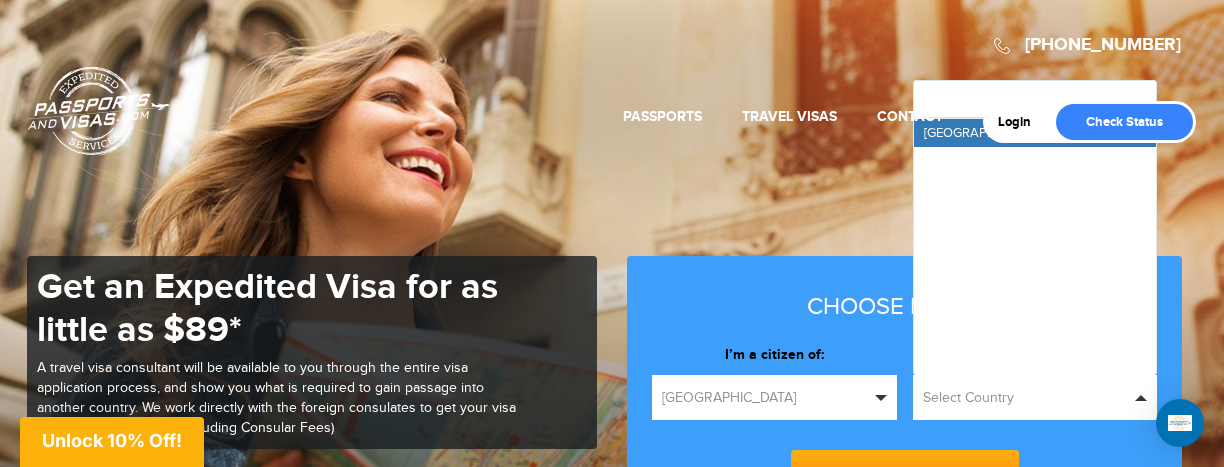 type 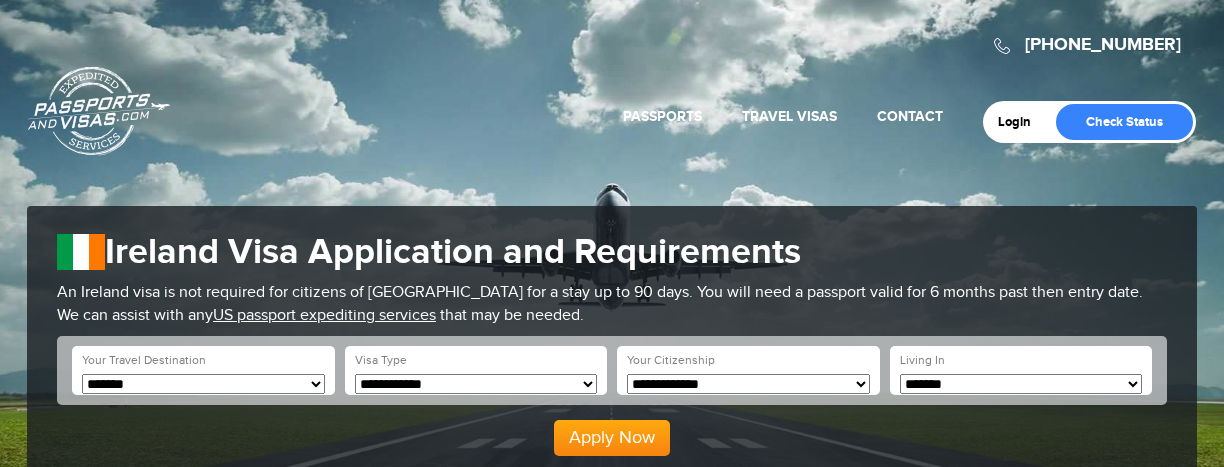 scroll, scrollTop: 0, scrollLeft: 0, axis: both 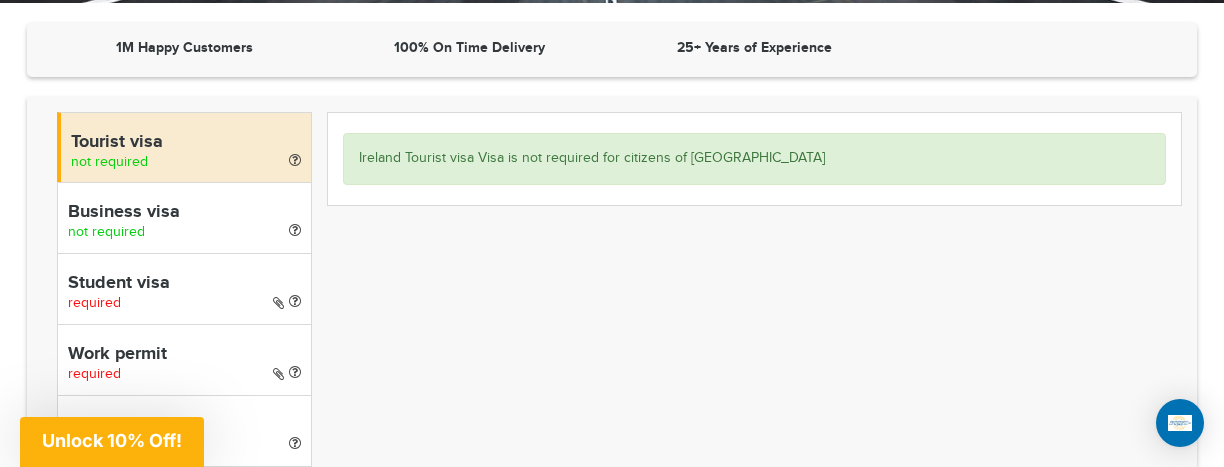 click on "Business visa" at bounding box center [184, 213] 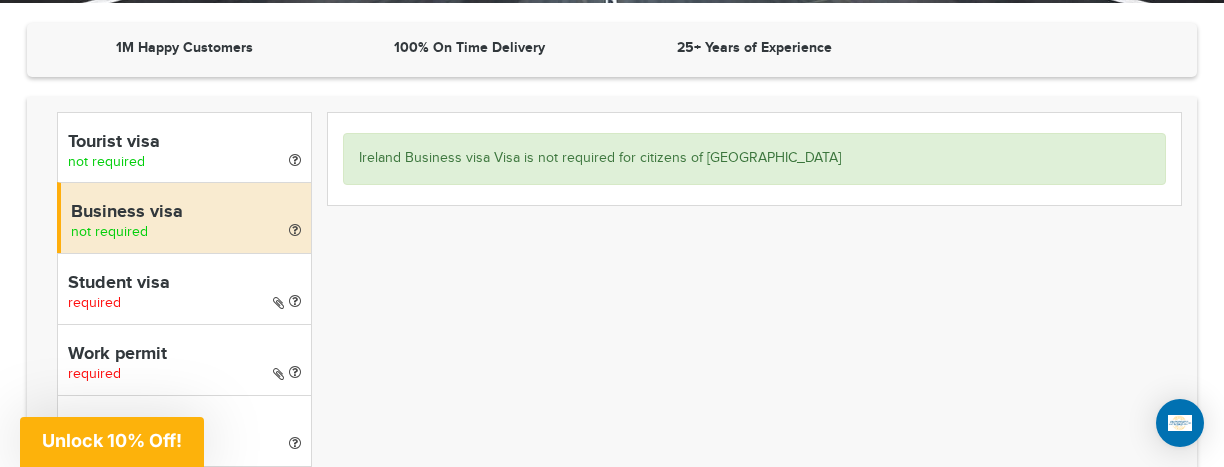 click on "Tourist visa
not required
Business visa
not required
Student visa
required
Work permit
required
Conference visa not required" at bounding box center [612, 325] 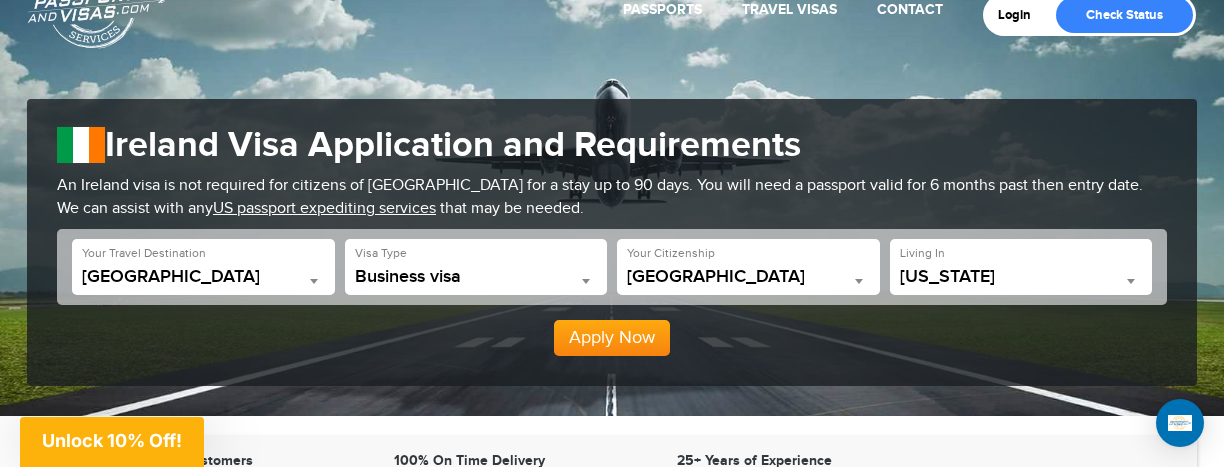 scroll, scrollTop: 80, scrollLeft: 0, axis: vertical 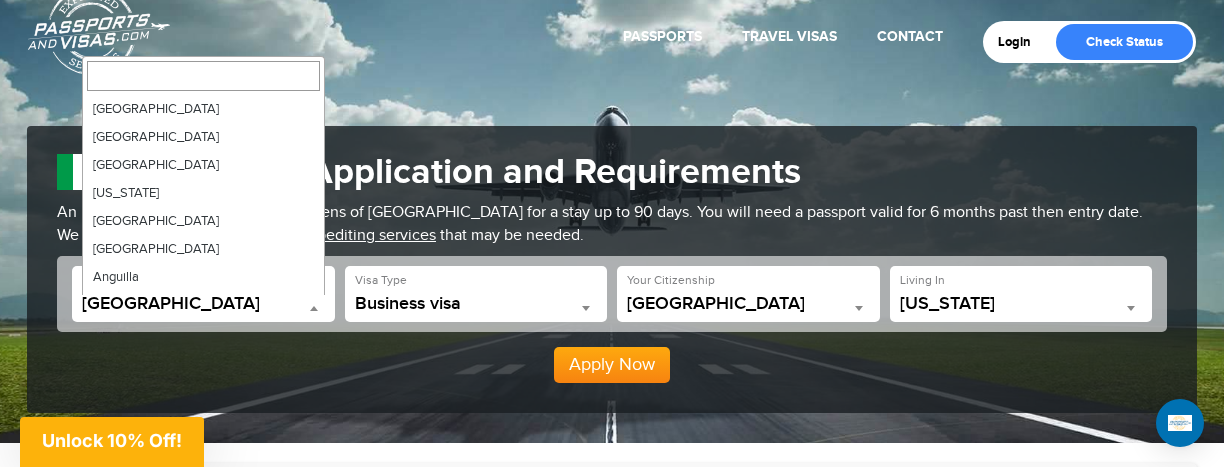 click on "Ireland" at bounding box center [203, 304] 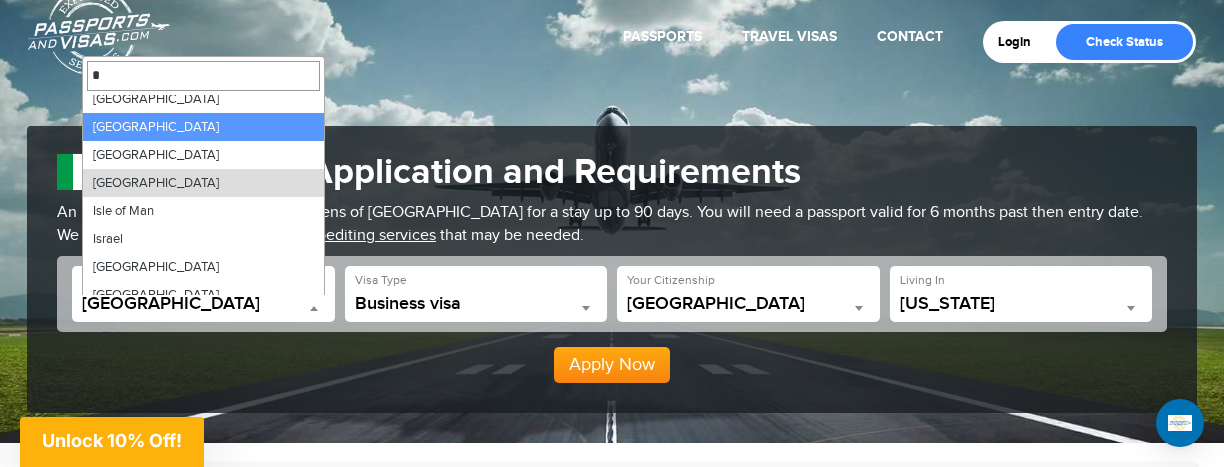 scroll, scrollTop: 0, scrollLeft: 0, axis: both 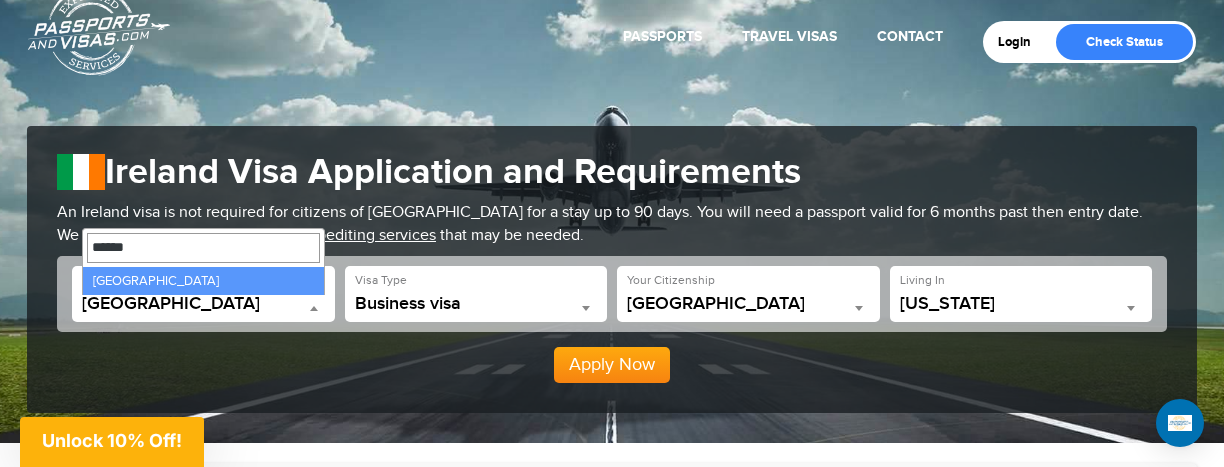 type on "*******" 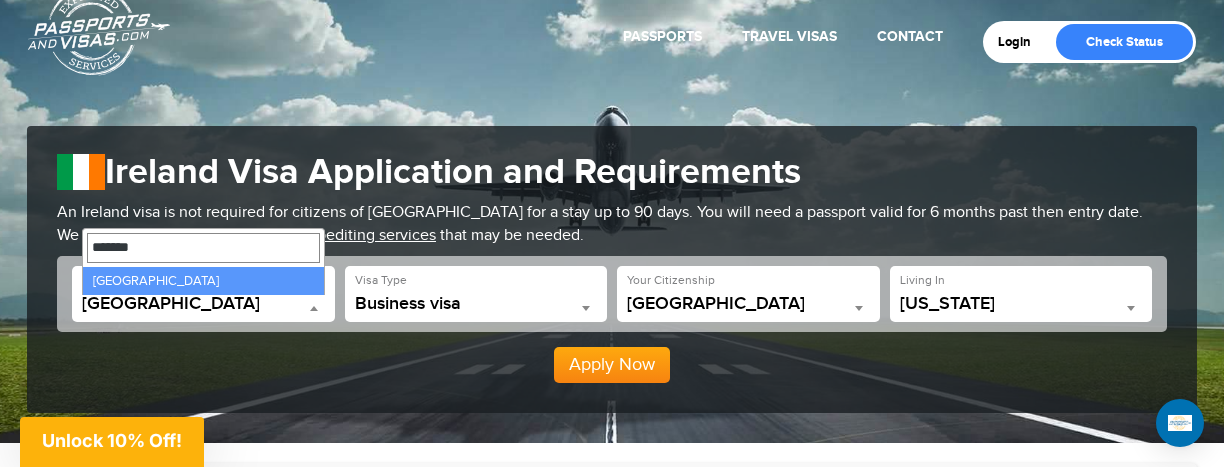 select on "*******" 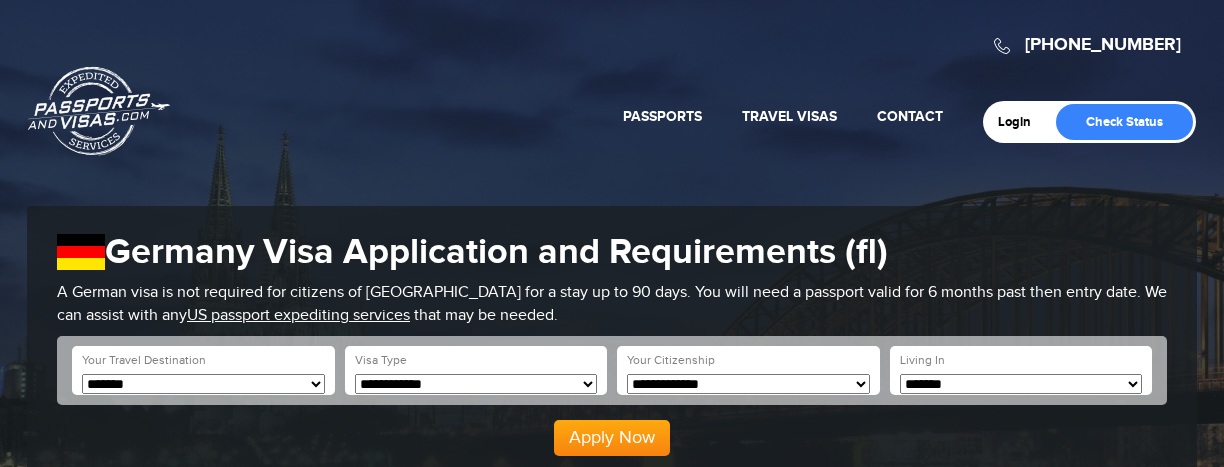 scroll, scrollTop: 0, scrollLeft: 0, axis: both 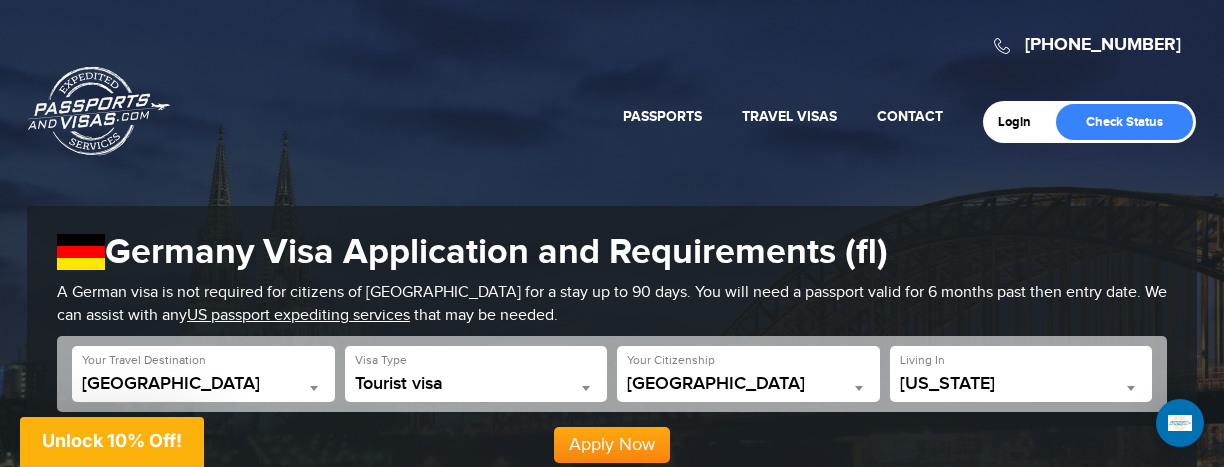 click on "Germany Visa Application and Requirements (fl)" at bounding box center (612, 252) 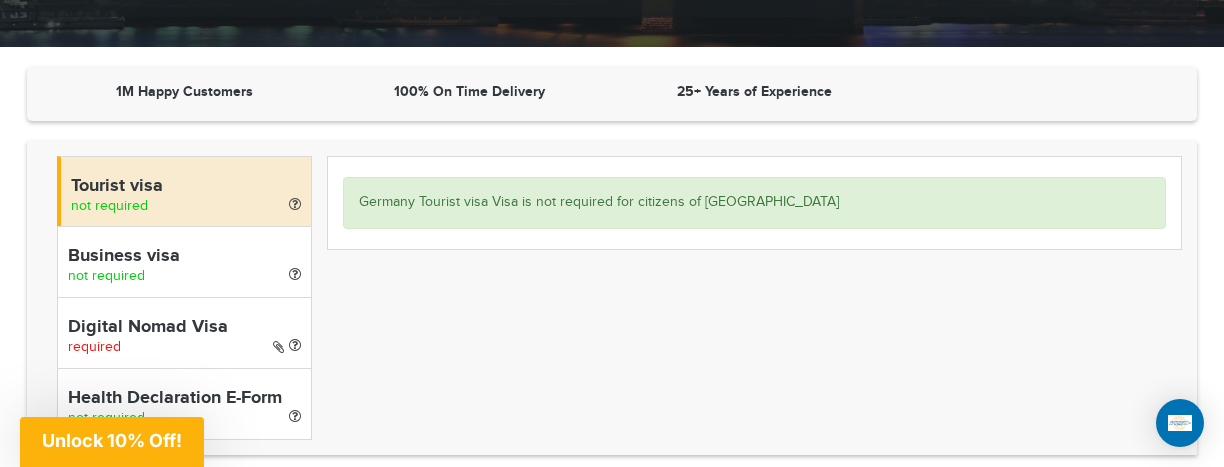 scroll, scrollTop: 480, scrollLeft: 0, axis: vertical 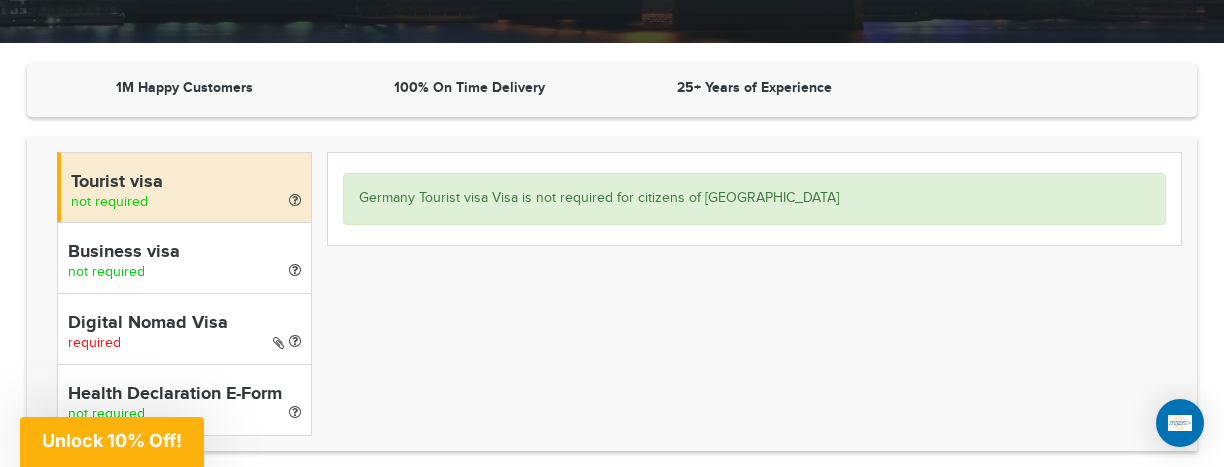 click on "Tourist visa
not required
Business visa
not required
Digital Nomad Visa
required
Health Declaration E-Form
not required" at bounding box center [612, 294] 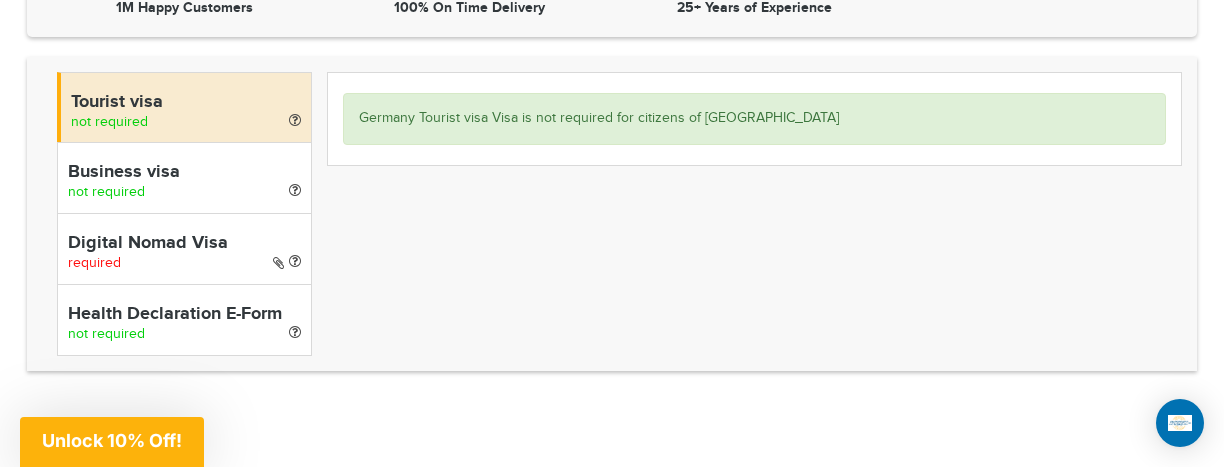 scroll, scrollTop: 600, scrollLeft: 0, axis: vertical 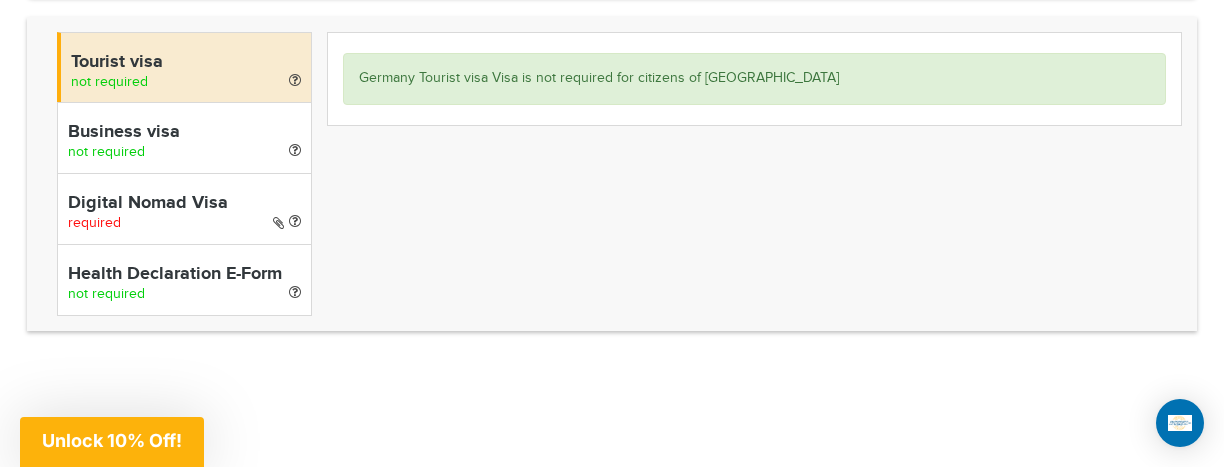 click on "Digital Nomad Visa" at bounding box center (184, 204) 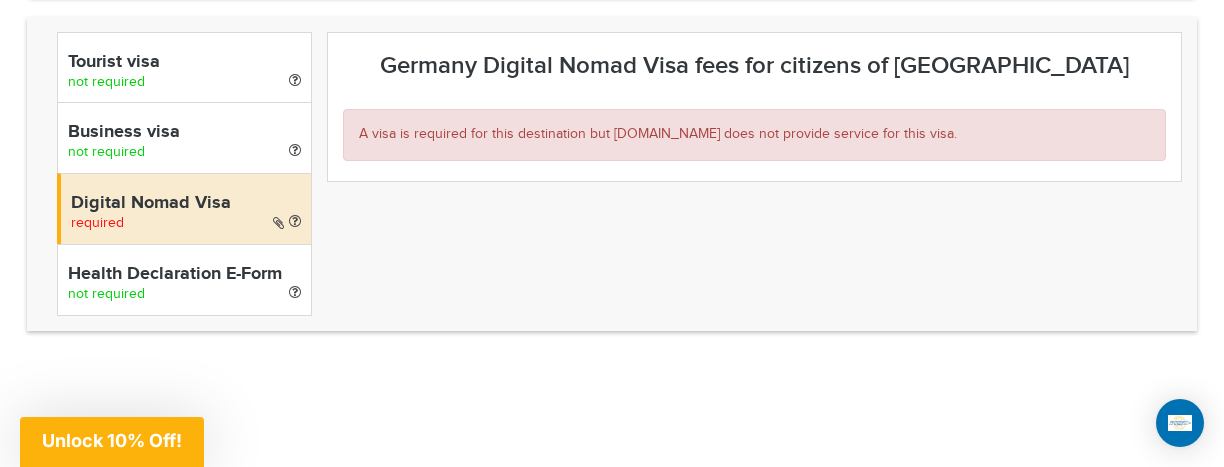 click on "Tourist visa
not required
Business visa
not required
Digital Nomad Visa
required
Health Declaration E-Form
not required" at bounding box center (612, 174) 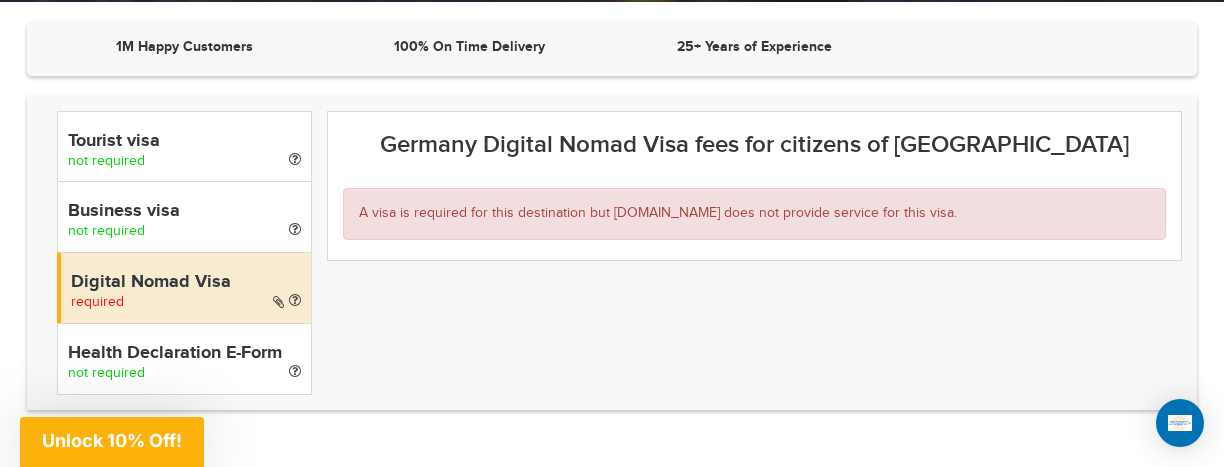 scroll, scrollTop: 520, scrollLeft: 0, axis: vertical 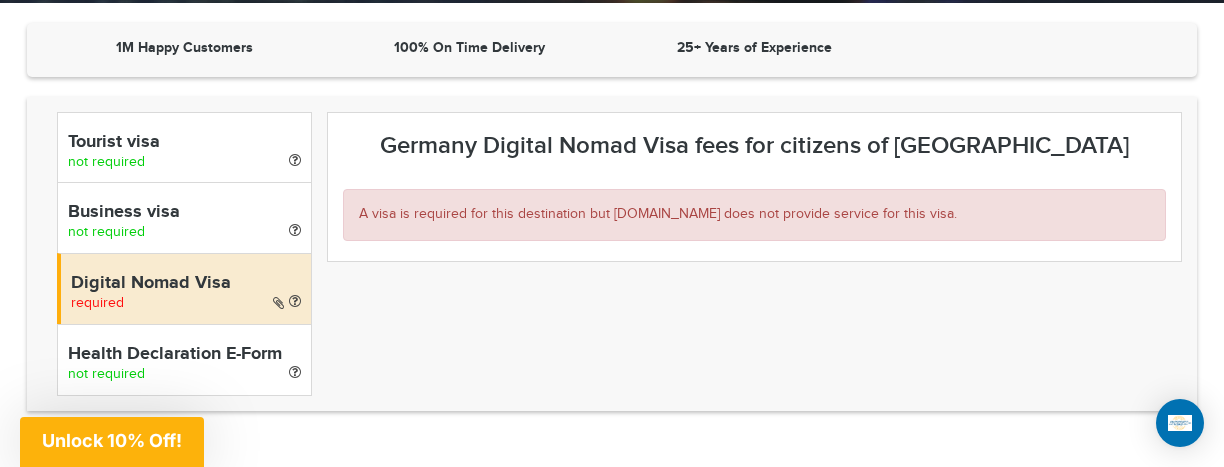 click on "Tourist visa
not required" at bounding box center [184, 147] 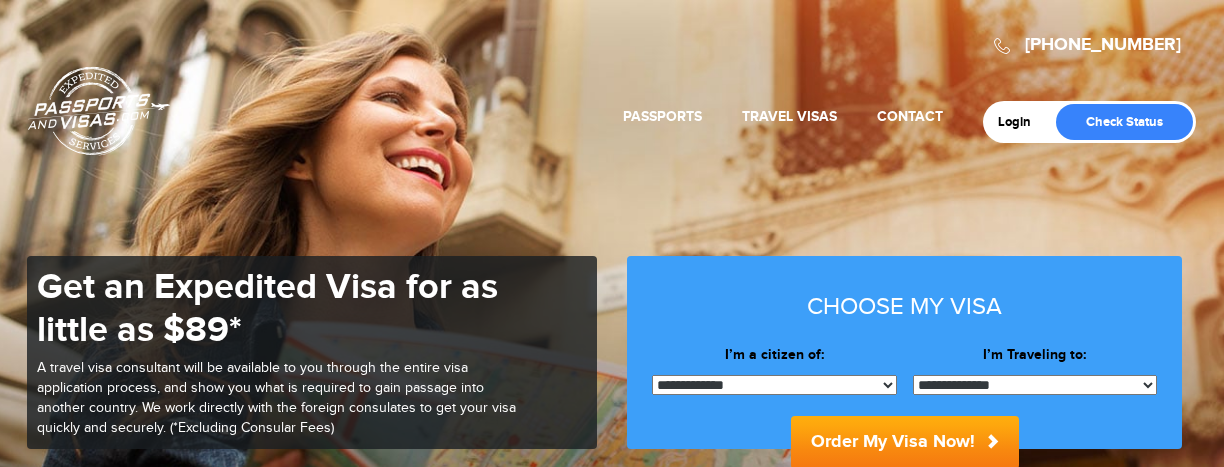scroll, scrollTop: 0, scrollLeft: 0, axis: both 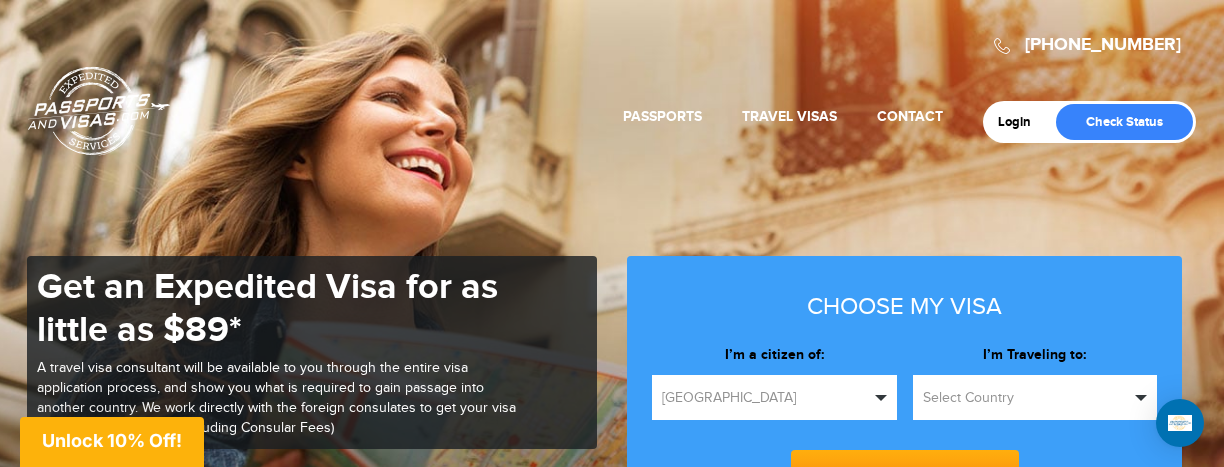 click on "Select Country" at bounding box center (1026, 398) 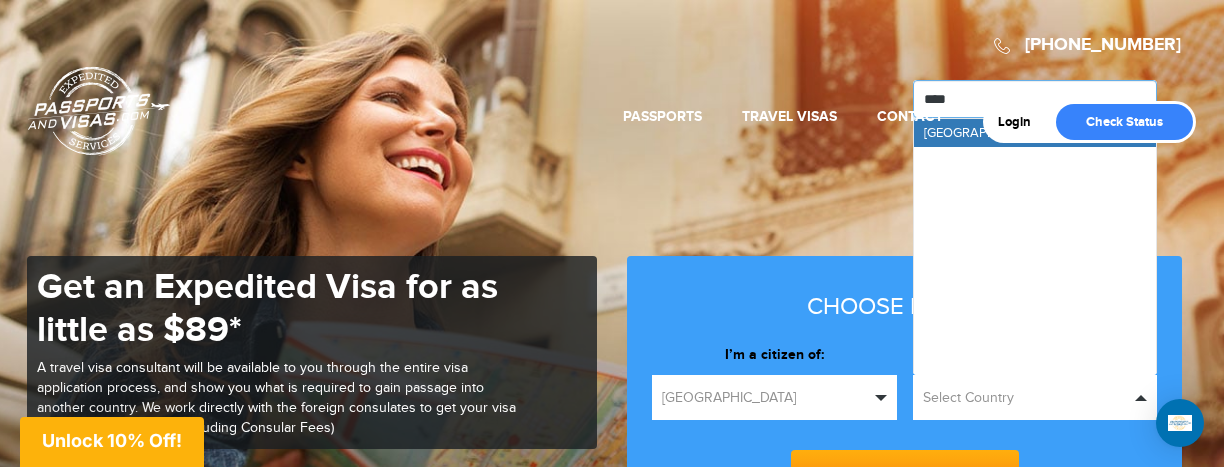 type on "*****" 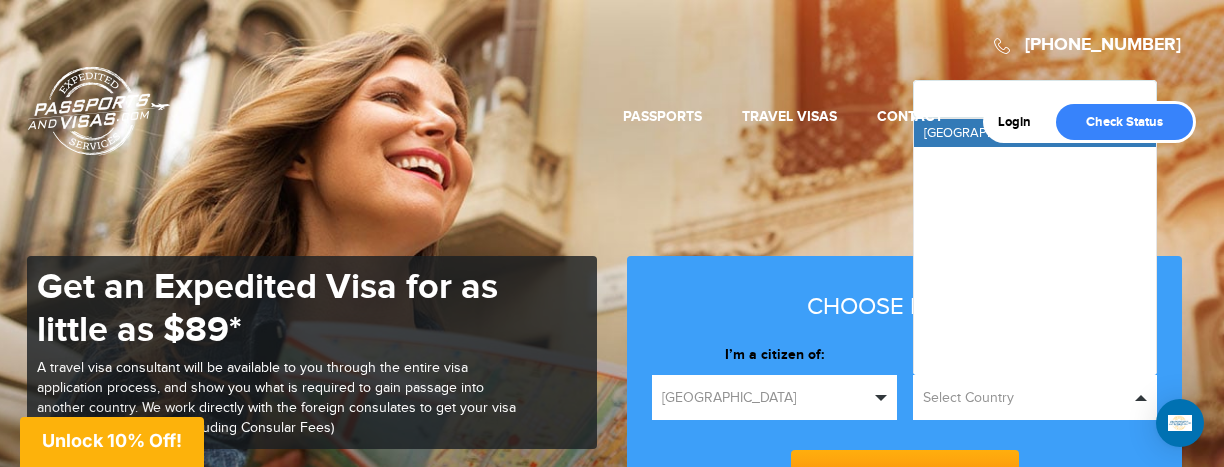 type 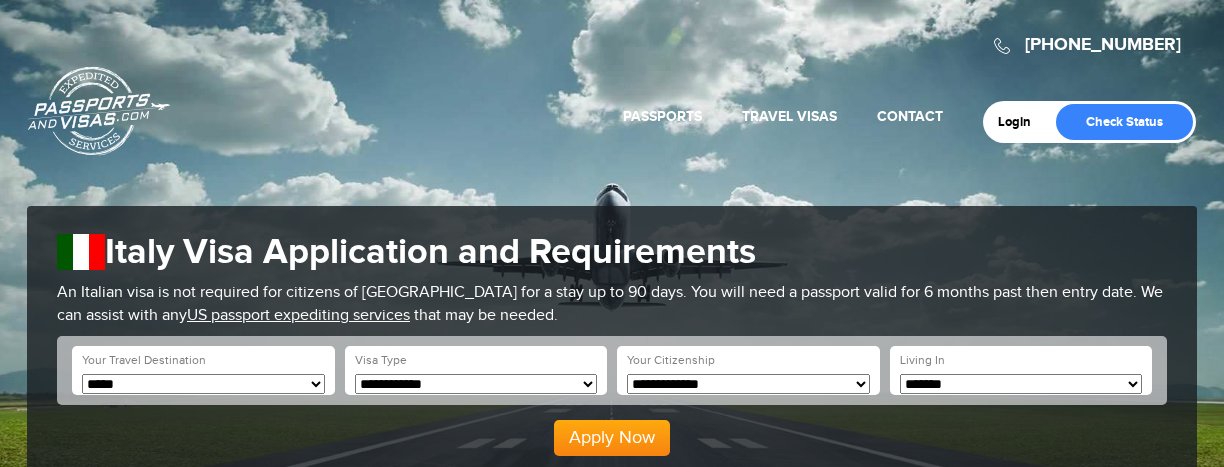 scroll, scrollTop: 0, scrollLeft: 0, axis: both 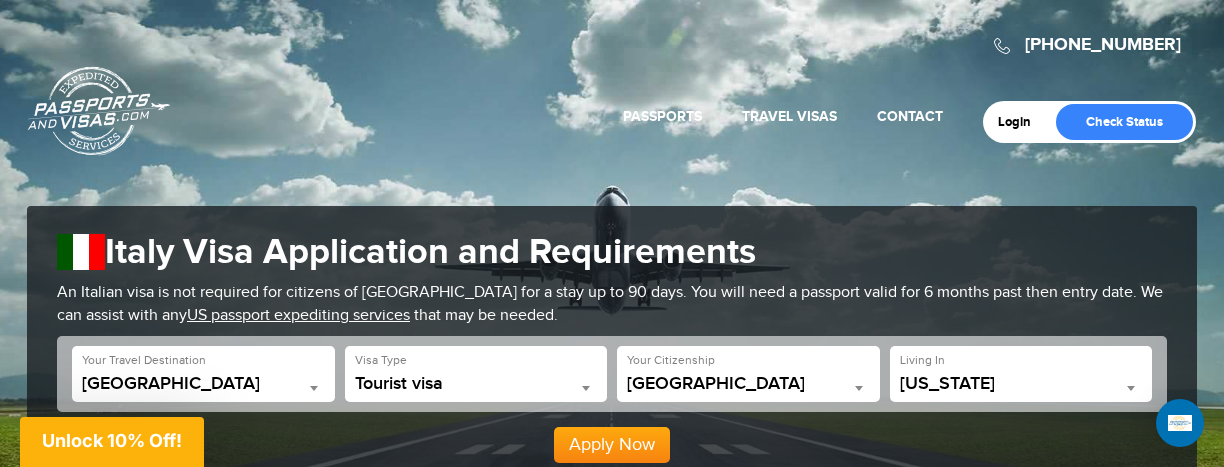 click on "Italy Visa Application and Requirements" at bounding box center [612, 252] 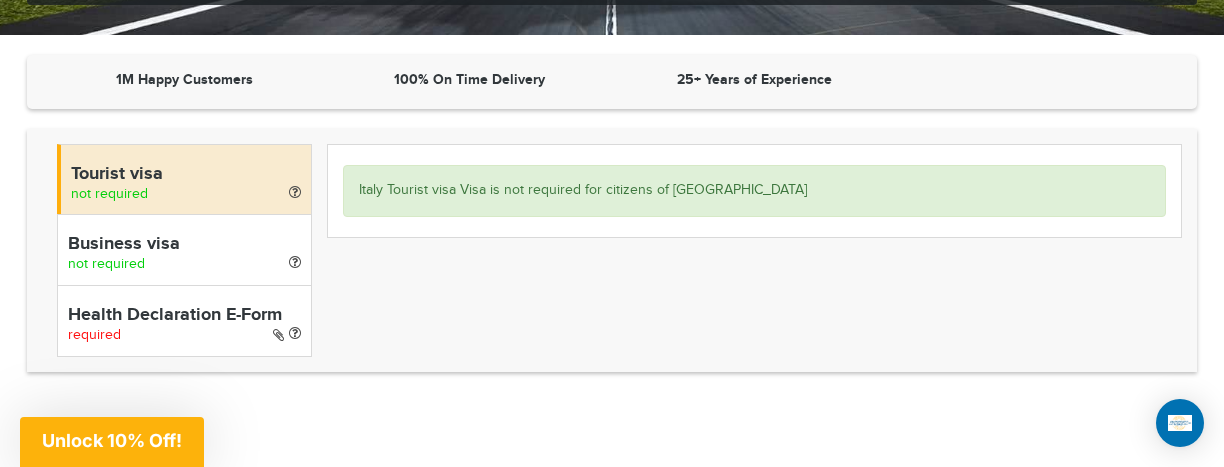 scroll, scrollTop: 560, scrollLeft: 0, axis: vertical 